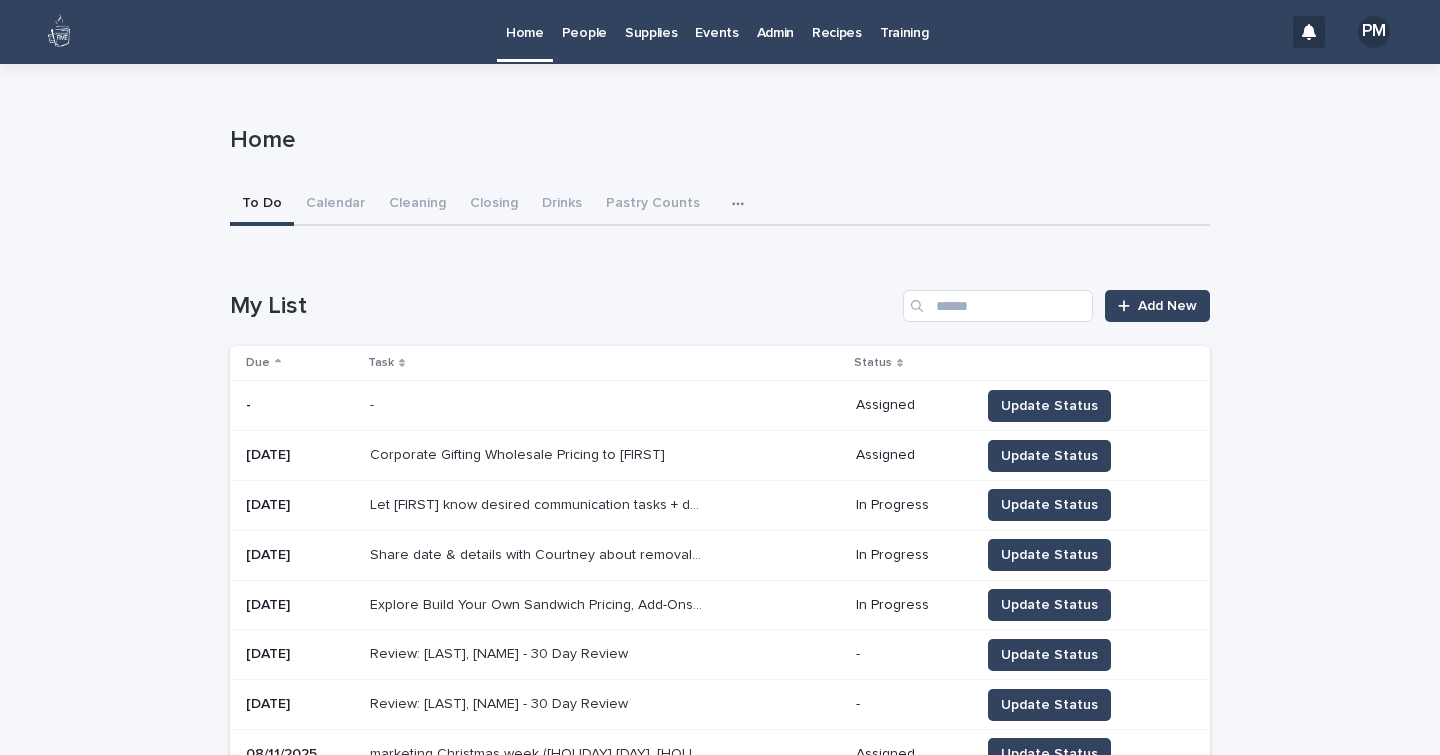 scroll, scrollTop: 0, scrollLeft: 0, axis: both 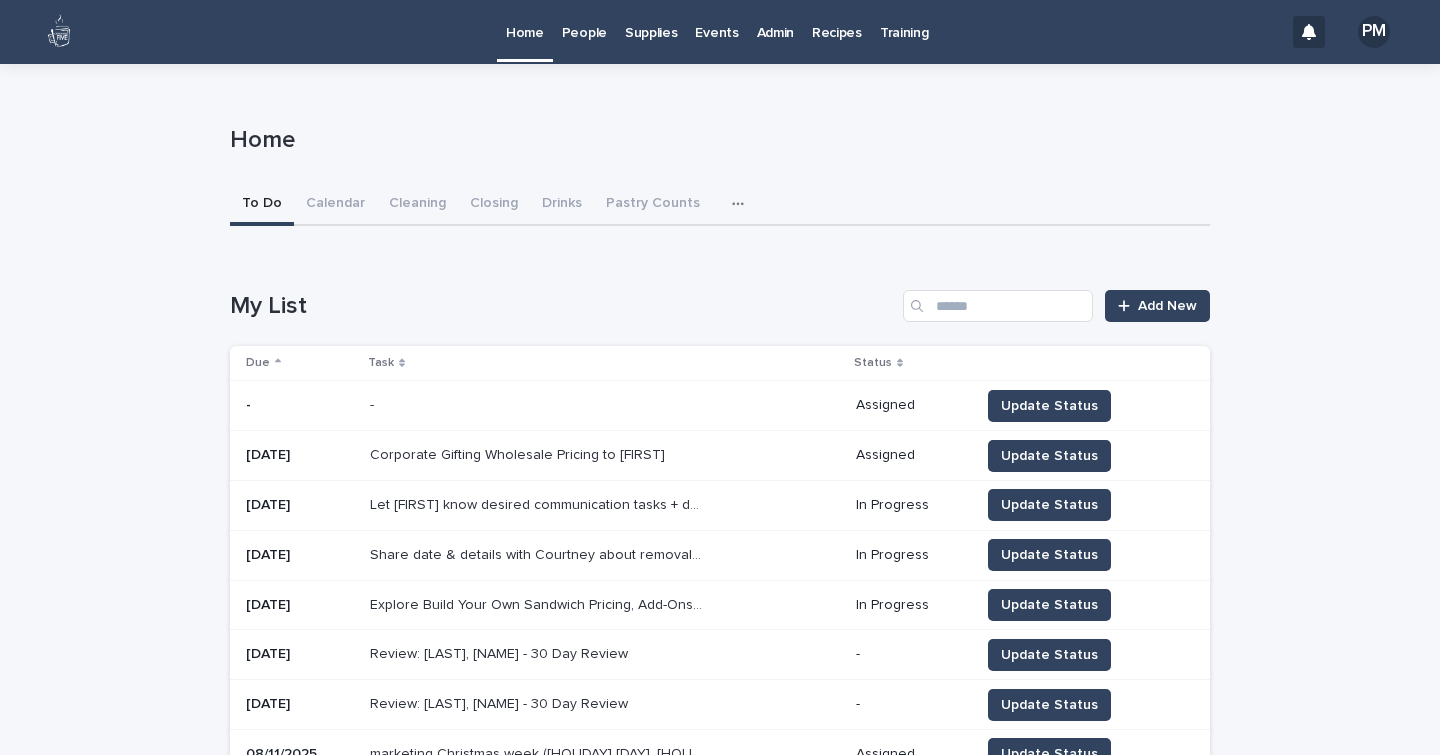 click on "Events" at bounding box center [716, 21] 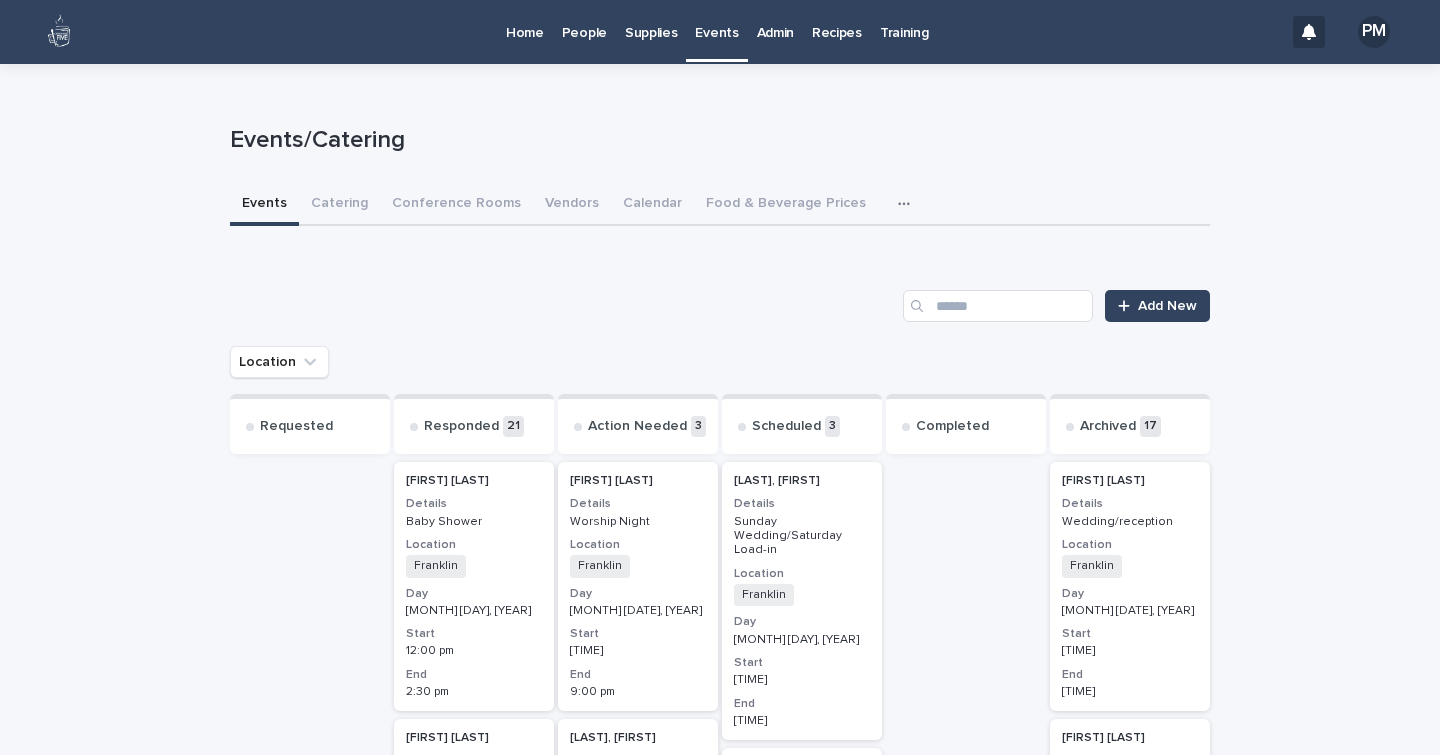 click on "Location" at bounding box center (802, 574) 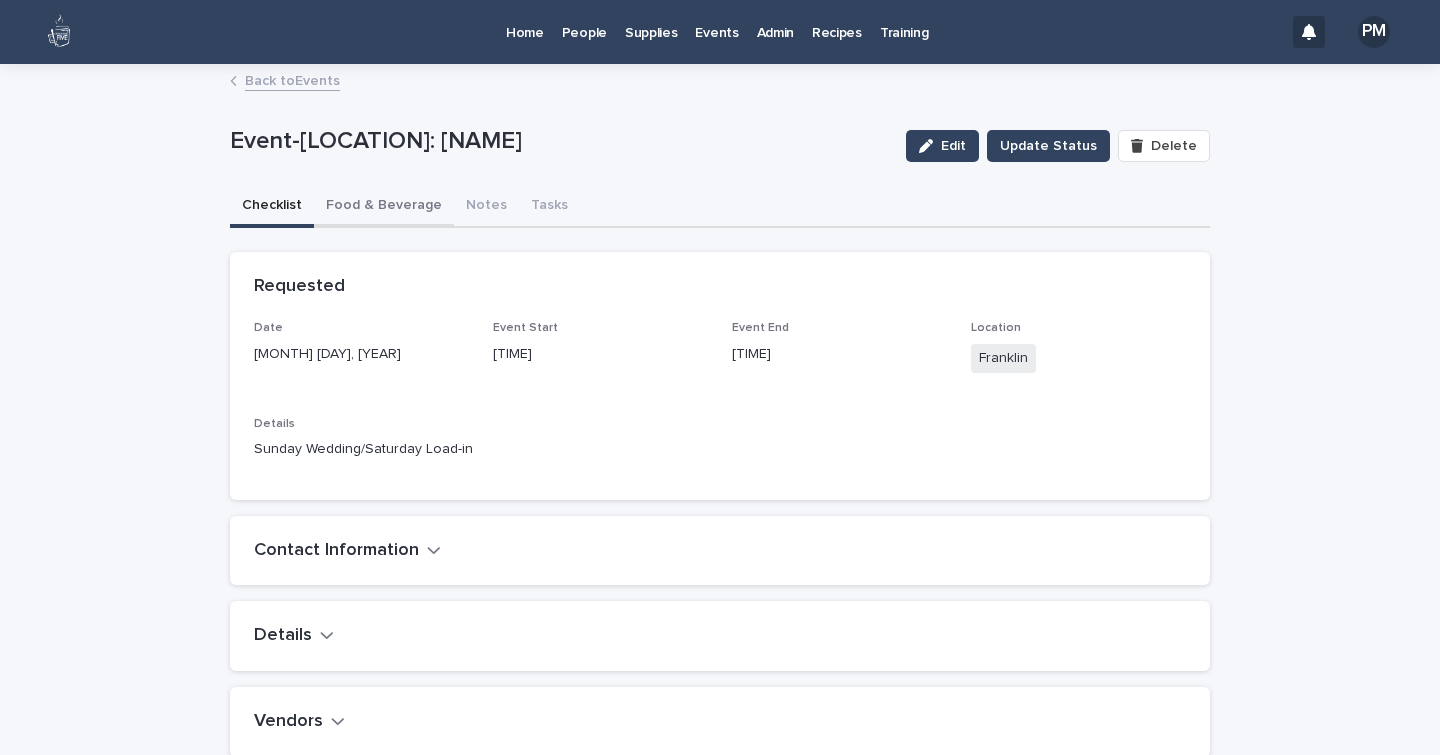 click on "Food & Beverage" at bounding box center (384, 207) 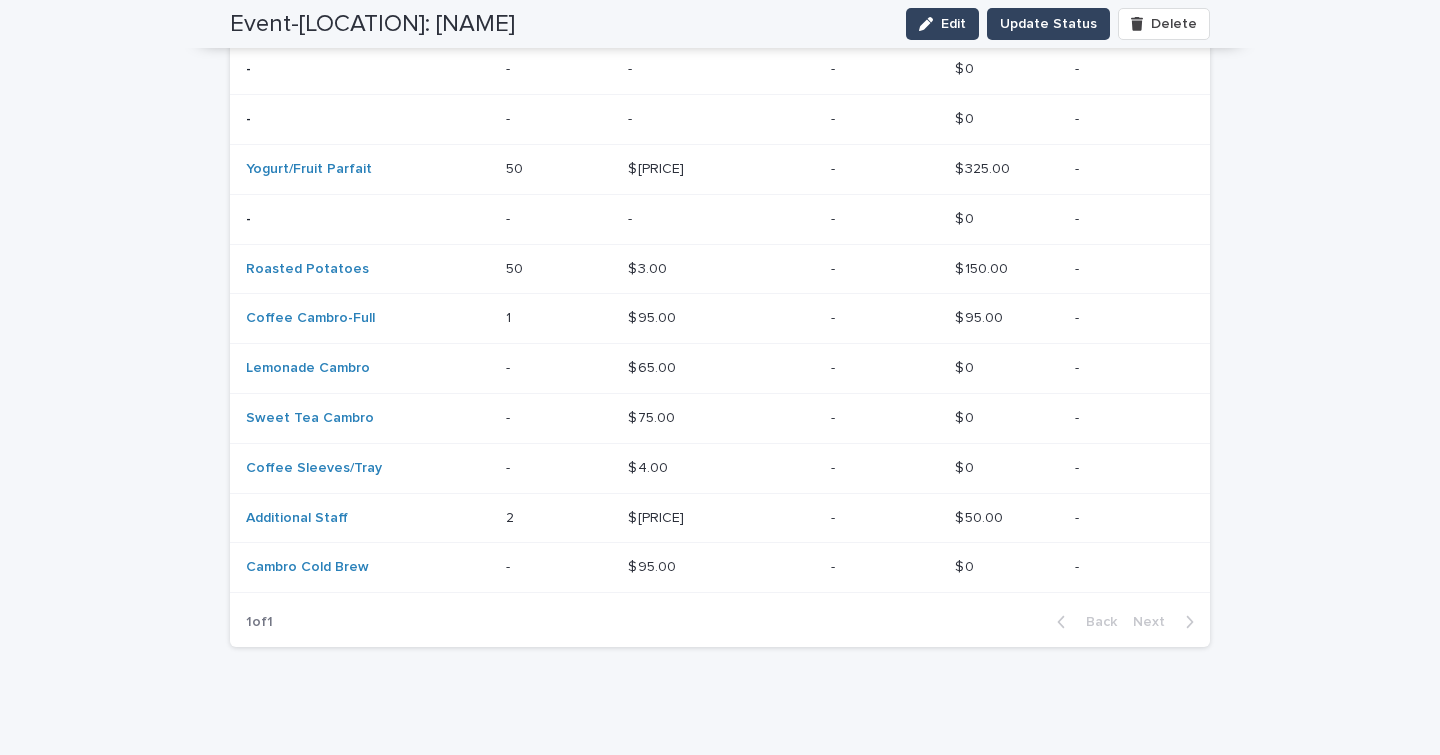scroll, scrollTop: 709, scrollLeft: 0, axis: vertical 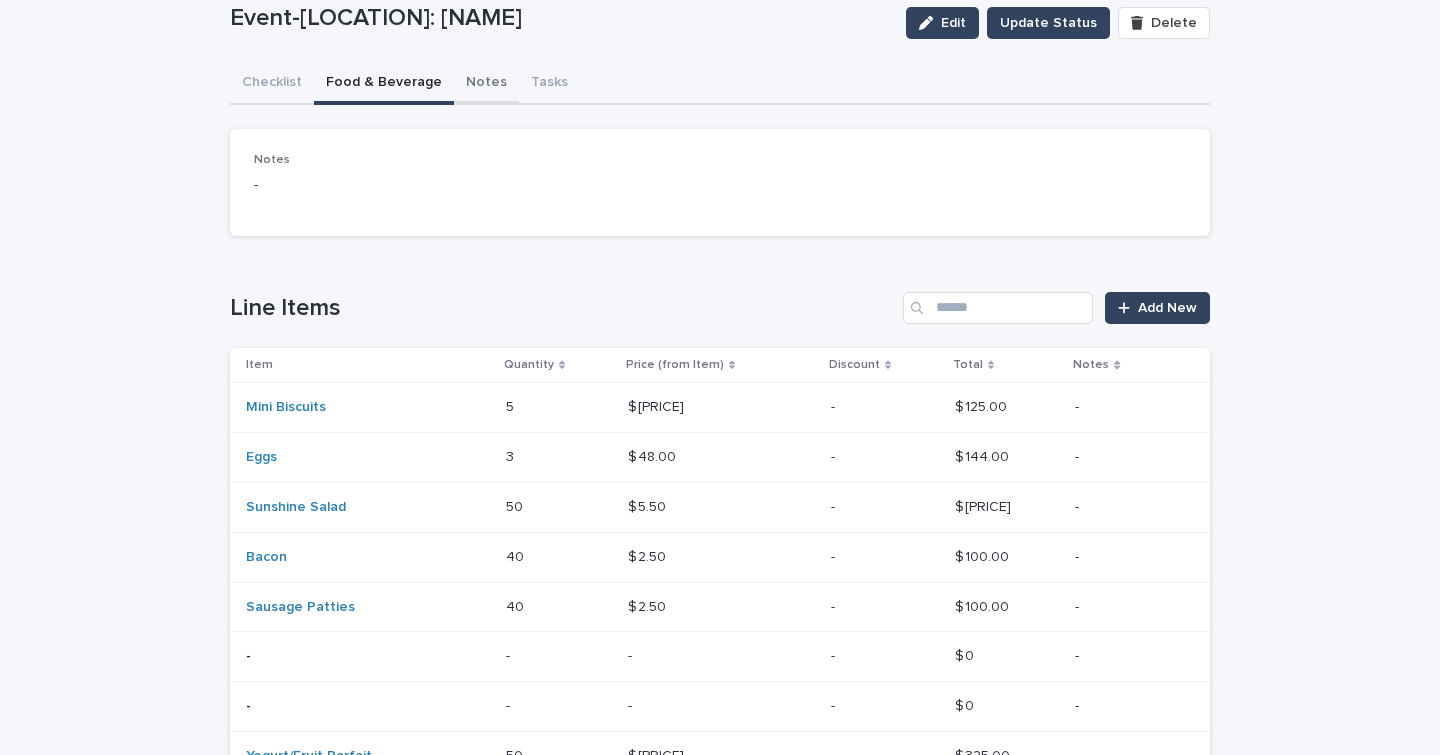 click on "Home People Supplies Events Admin Recipes Training PM Back to  Events Loading... Saving… Loading... Saving… Event-[LOCATION]: [NAME] Edit Update Status Delete Event-[LOCATION]: [NAME] Edit Update Status Delete Sorry, there was an error saving your record. Please try again. Please fill out the required fields below. Checklist Food & Beverage Notes Tasks Can't display tree at index  5 Loading... Saving… Loading... Saving… Loading... Saving… Notes - Loading... Saving… Line Items Add New Item Quantity Price (from Item) Discount Total Notes Mini Biscuits   [NUMBER] [NUMBER]   $[PRICE] $[PRICE]   - -   $[PRICE] $[PRICE]   - -   Eggs   [NUMBER] [NUMBER]   $[PRICE] $[PRICE]   - -   $[PRICE] $[PRICE]   - -   Sunshine Salad   [NUMBER] [NUMBER]   $[PRICE] $[PRICE]   - -   $[PRICE] $[PRICE]   - -   Bacon   [NUMBER] [NUMBER]   $[PRICE] $[PRICE]   - -   $[PRICE] $[PRICE]   - -   Sausage Patties   [NUMBER] [NUMBER]   $[PRICE] $[PRICE]   - -   $[PRICE] $[PRICE]   - -   - - -   - -   - -   $[PRICE] $[PRICE]   - -" at bounding box center (720, 613) 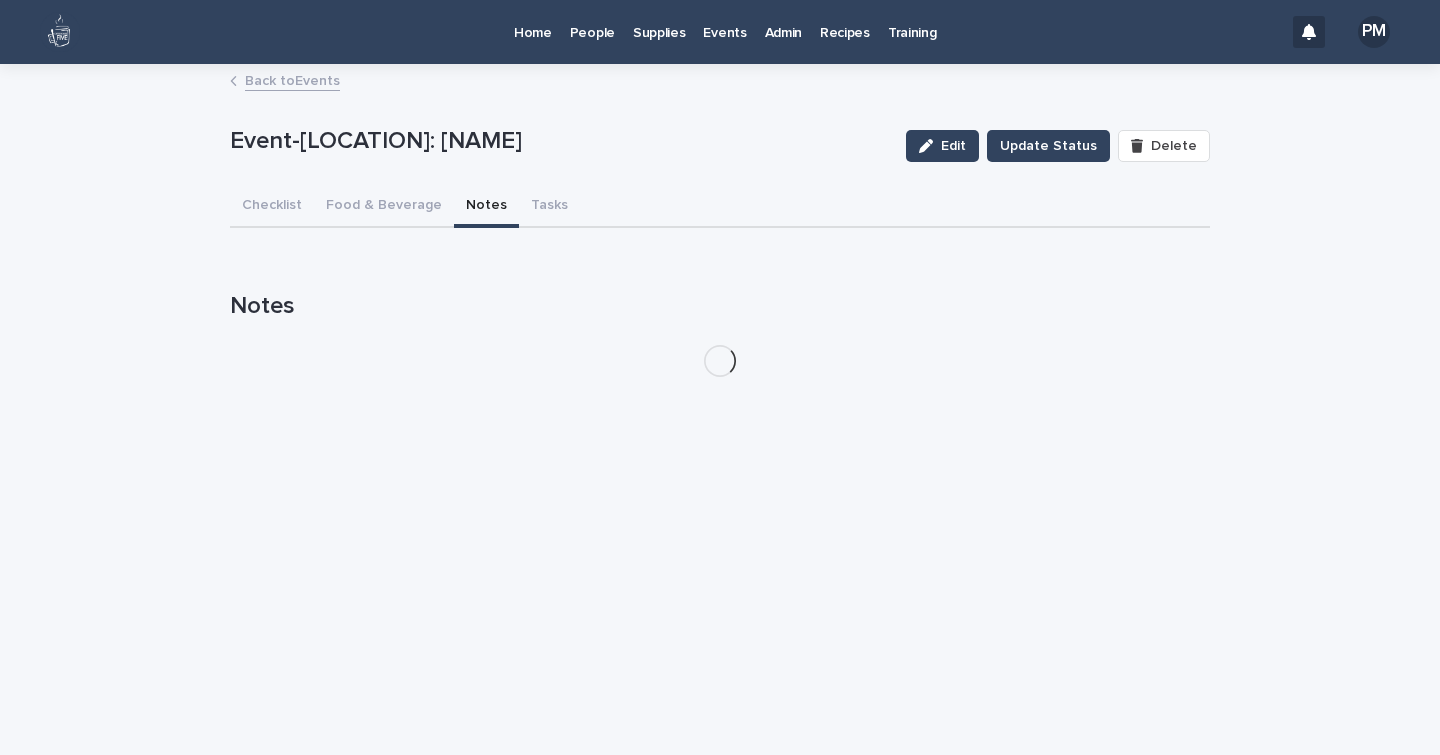 scroll, scrollTop: 0, scrollLeft: 0, axis: both 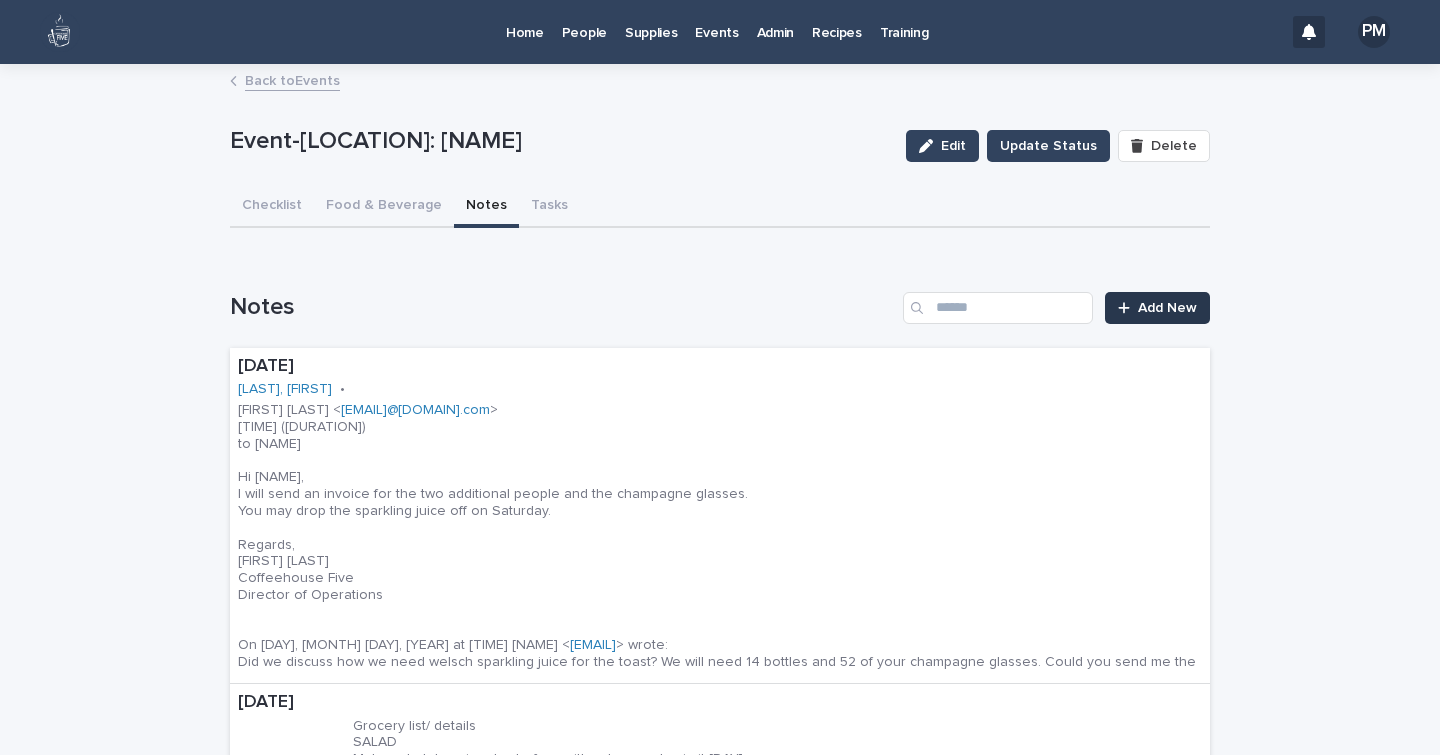 click at bounding box center [1128, 308] 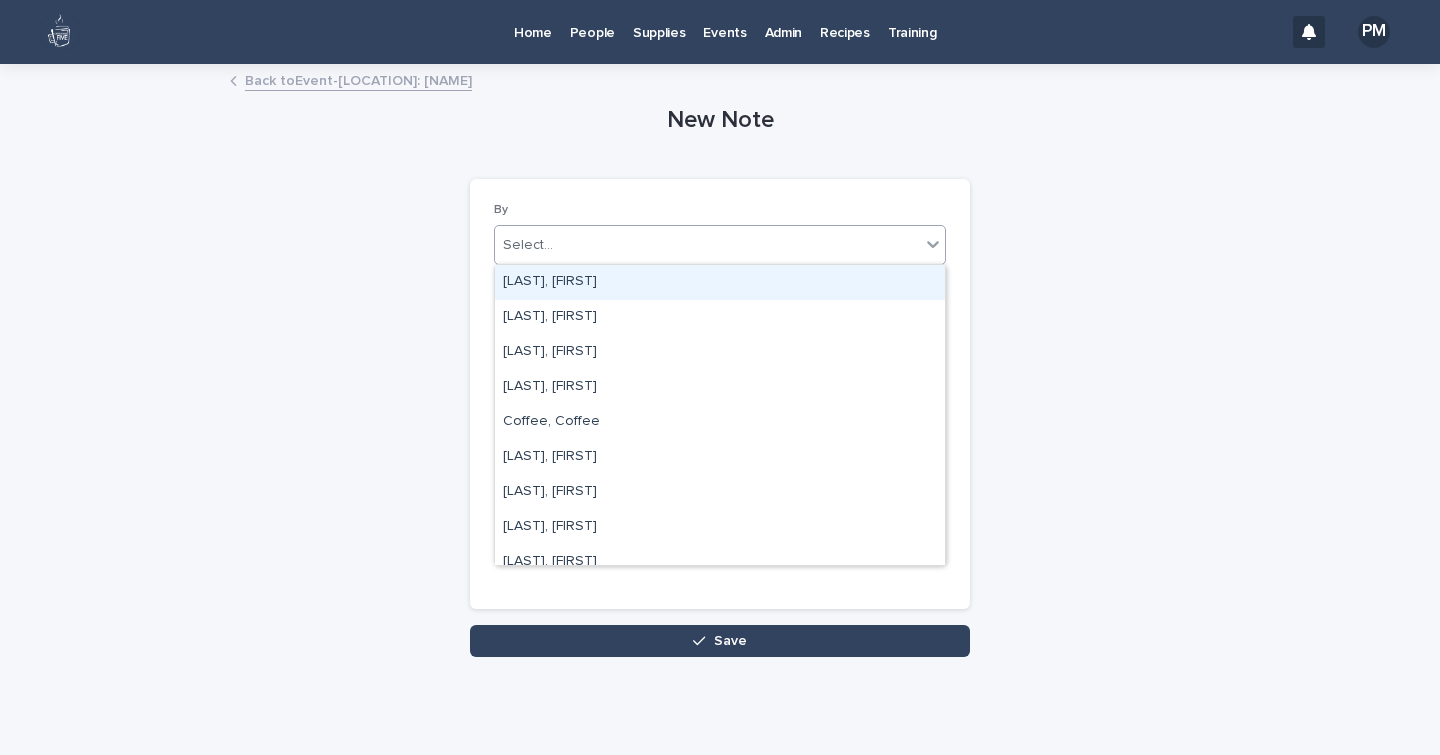 click on "Select..." at bounding box center [707, 245] 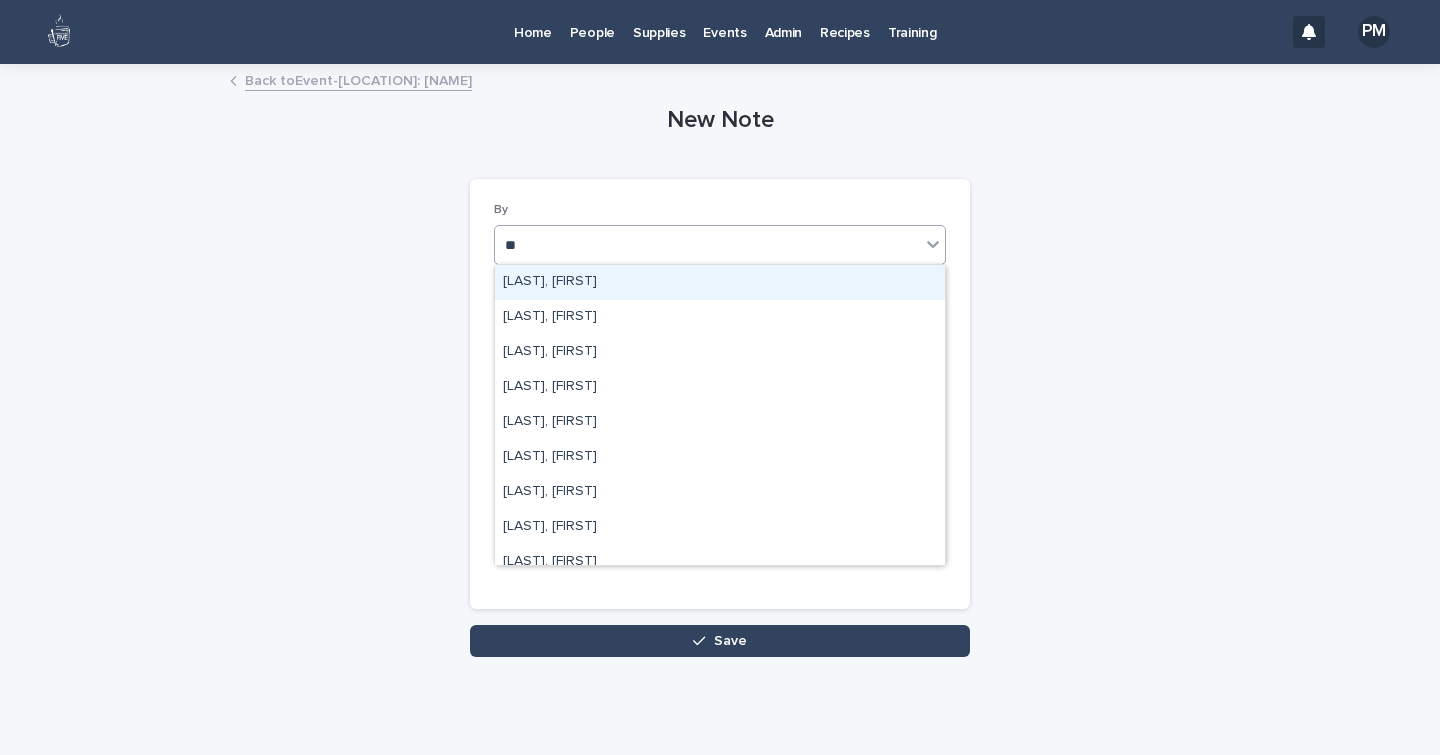 type on "***" 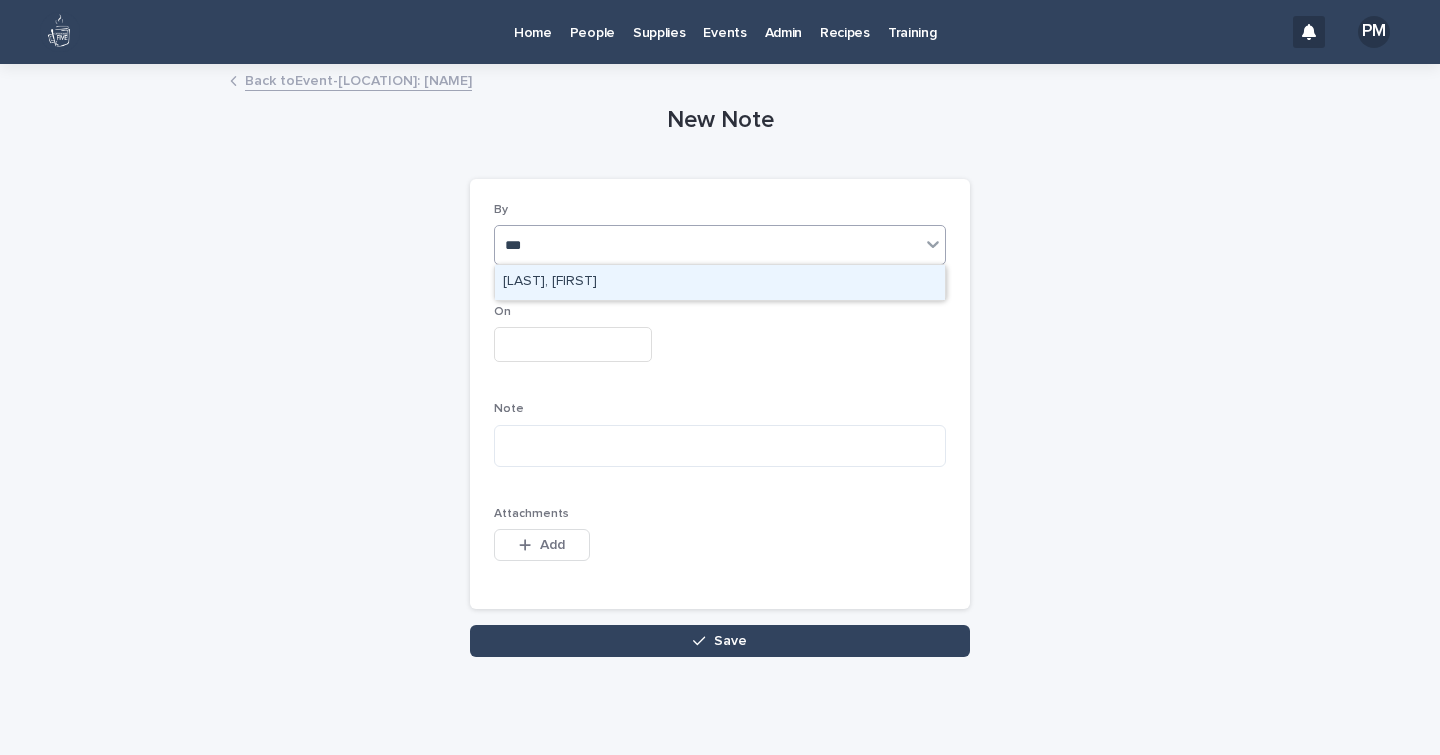 click on "[LAST], [FIRST]" at bounding box center (720, 282) 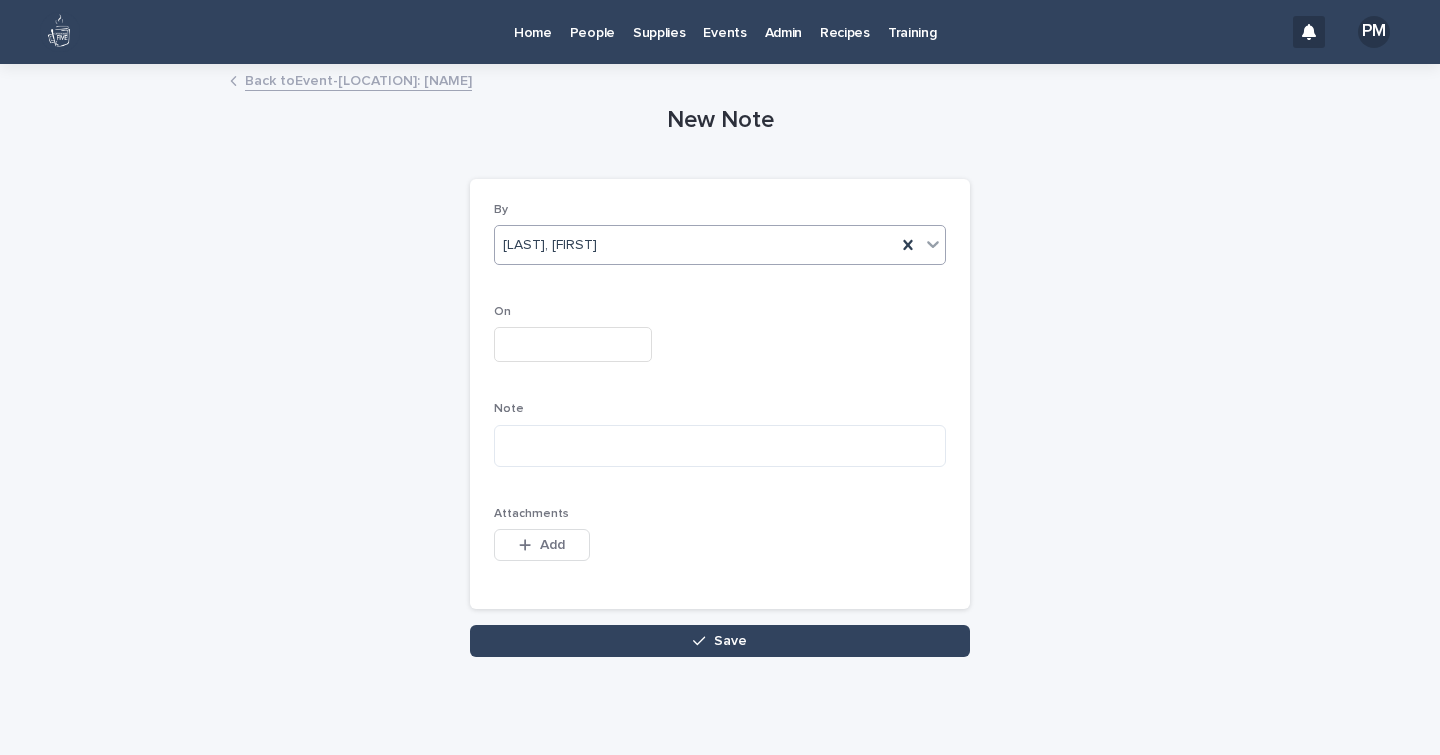 click at bounding box center [573, 344] 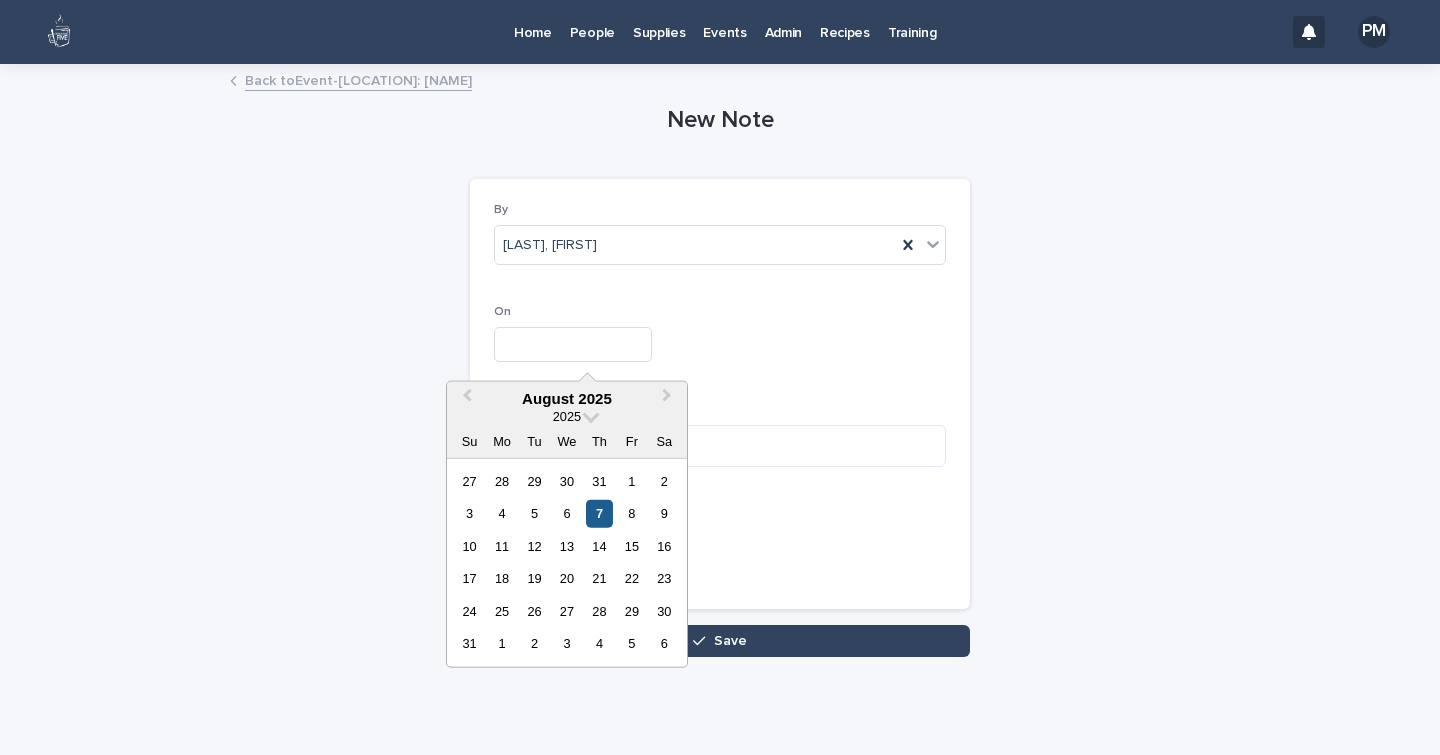 click on "7" at bounding box center (599, 513) 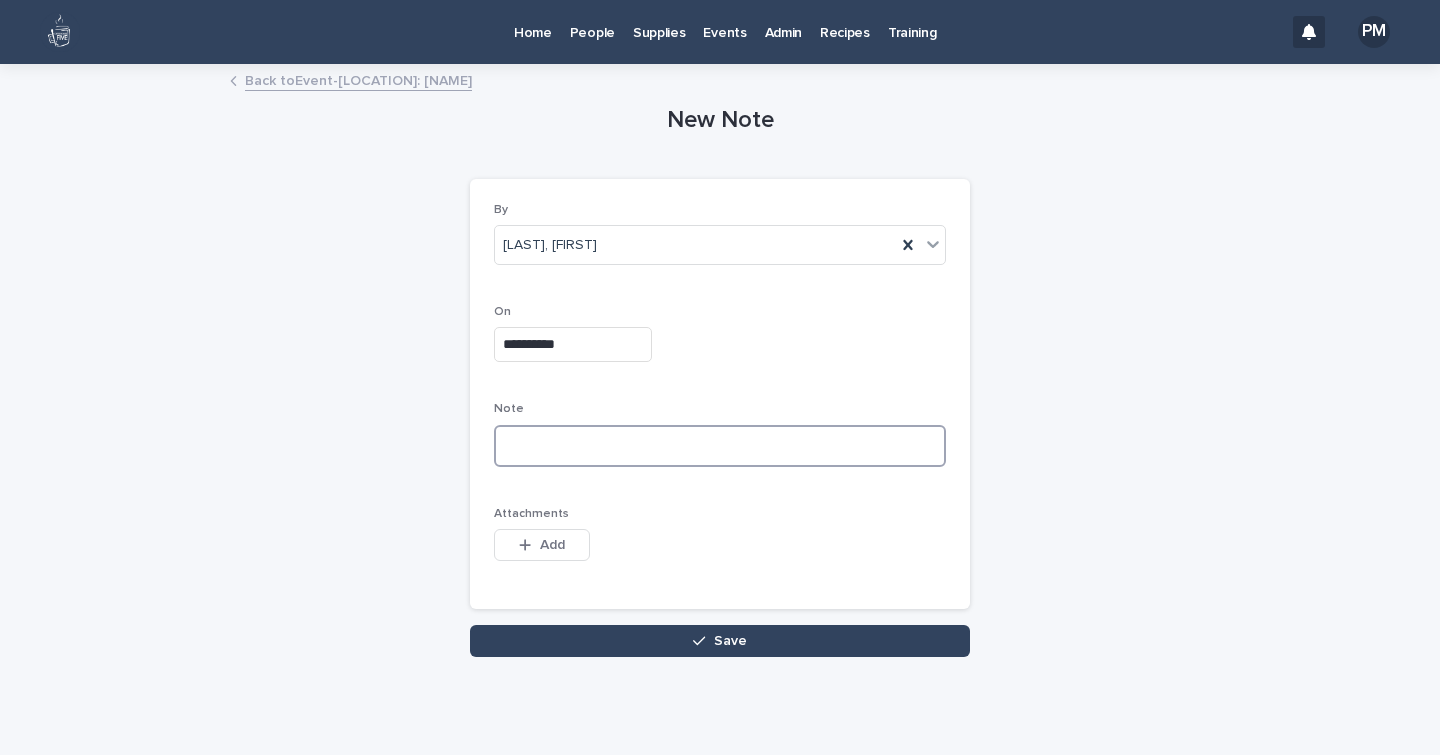 click at bounding box center (720, 446) 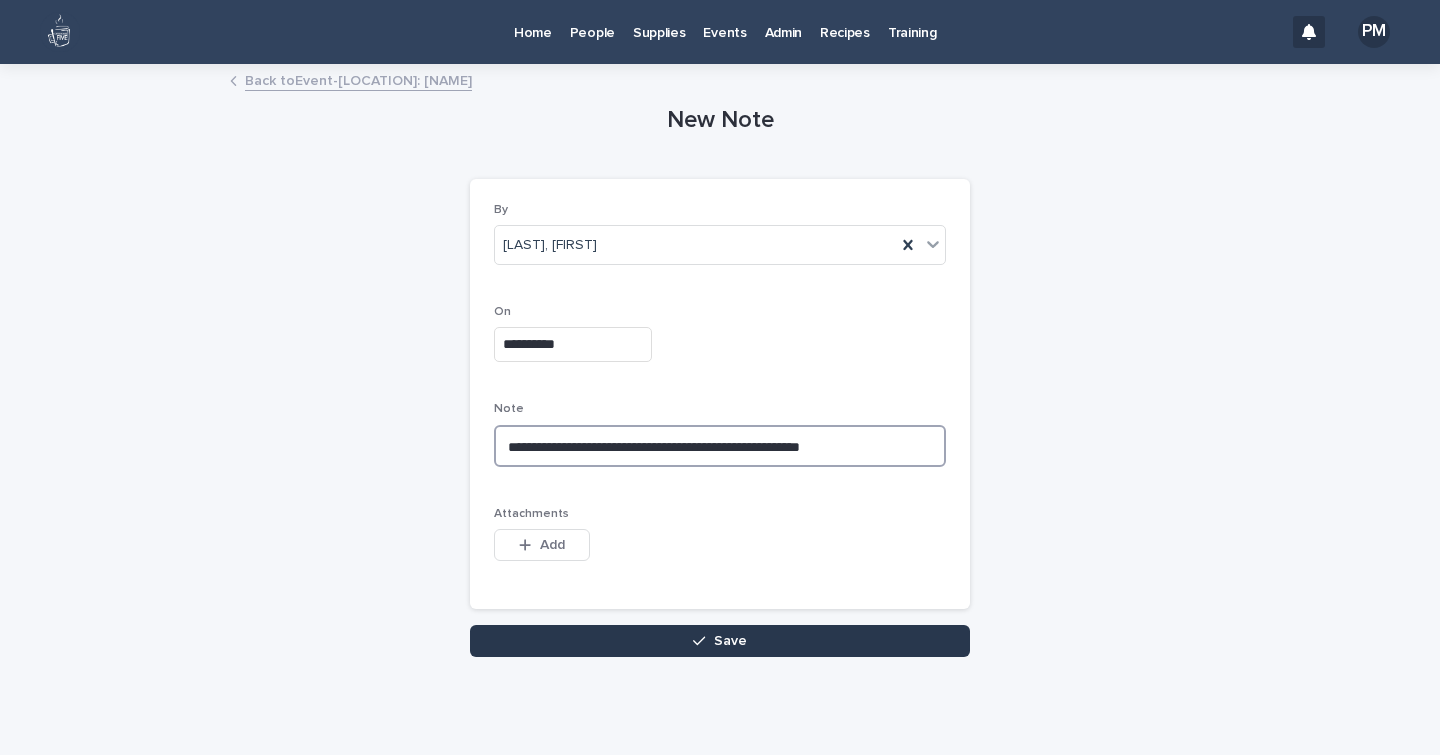 type on "**********" 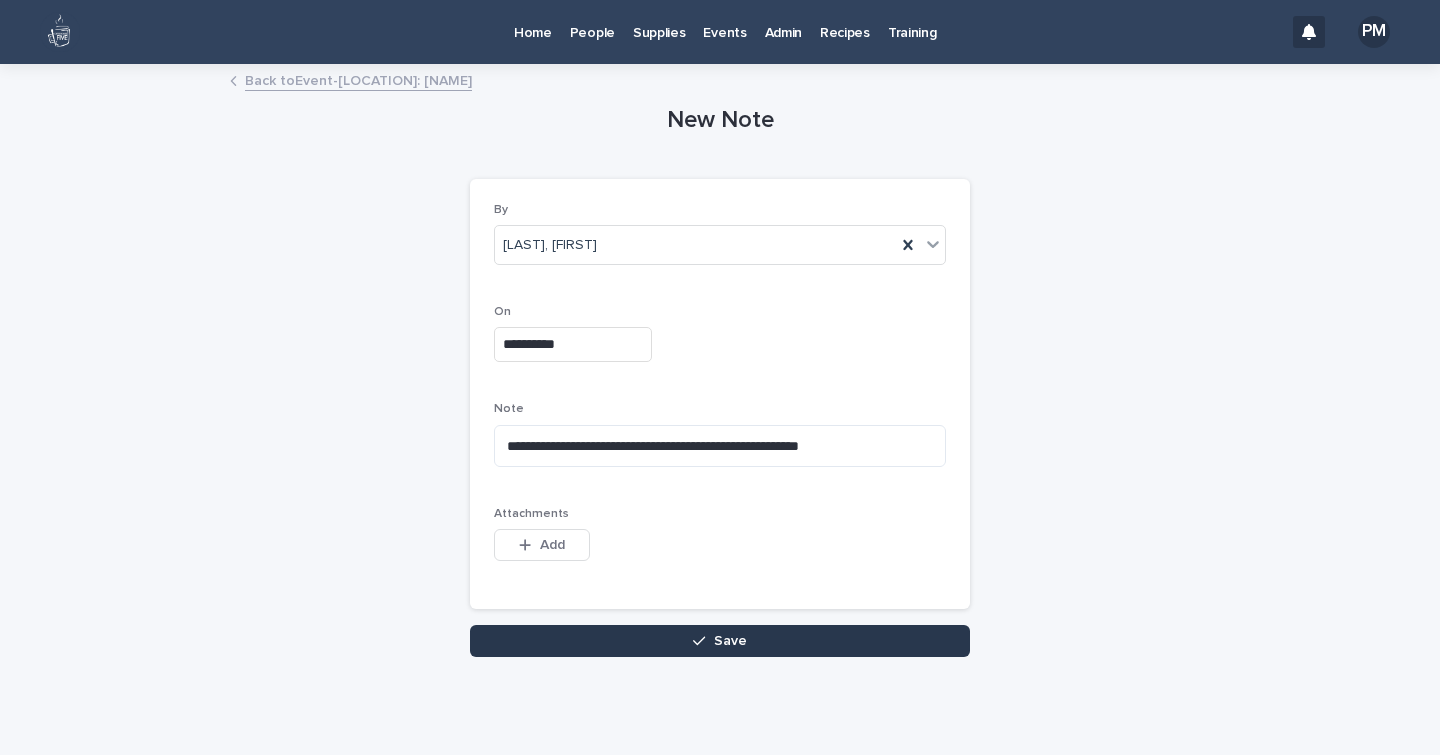 click on "Save" at bounding box center (720, 641) 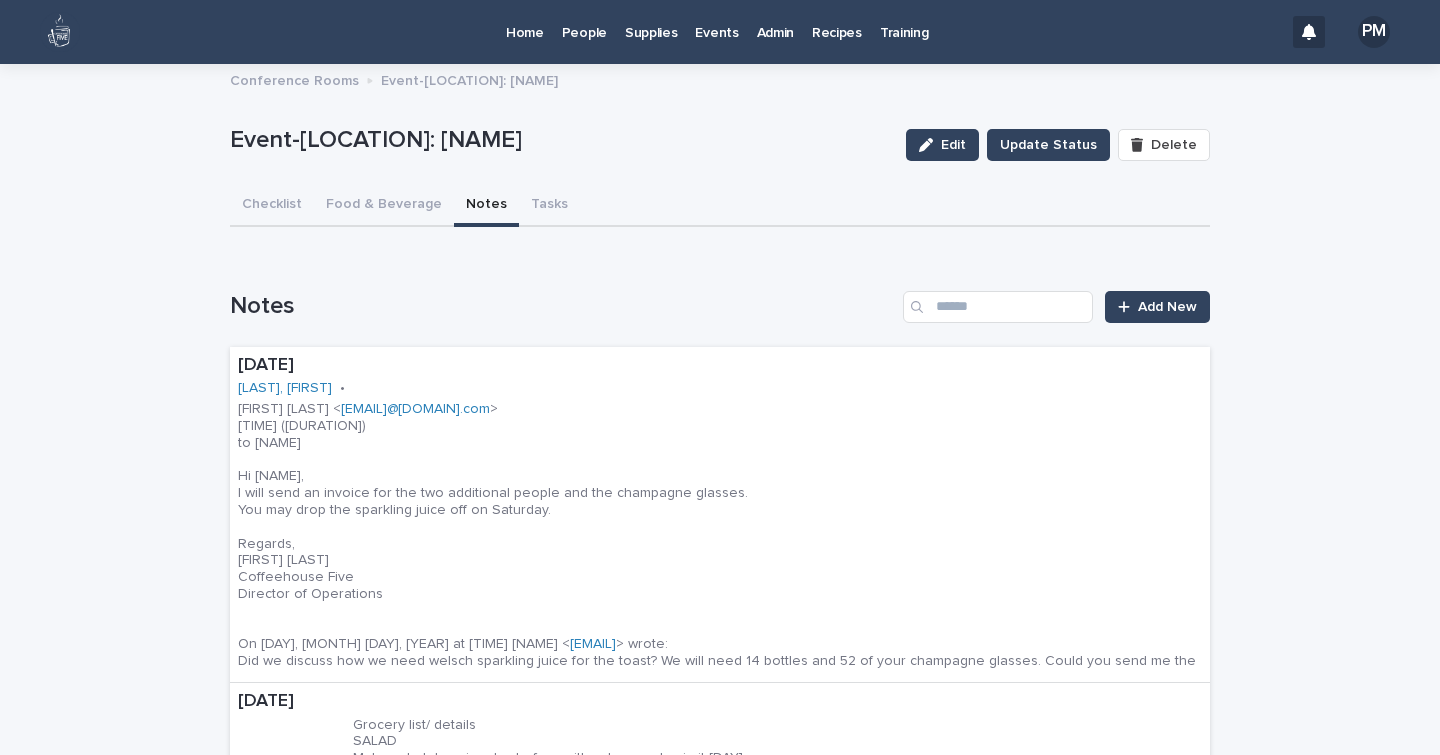 click on "Admin" at bounding box center [775, 21] 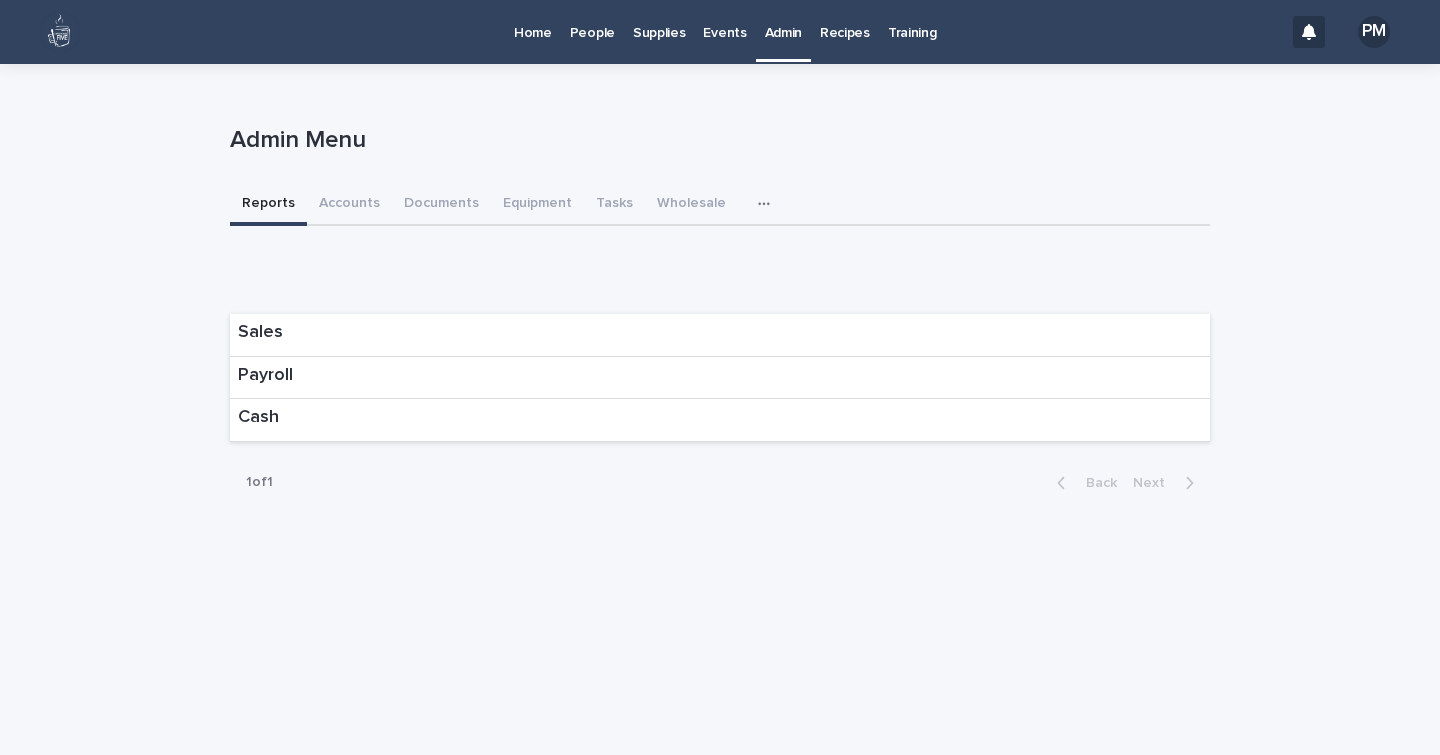 click 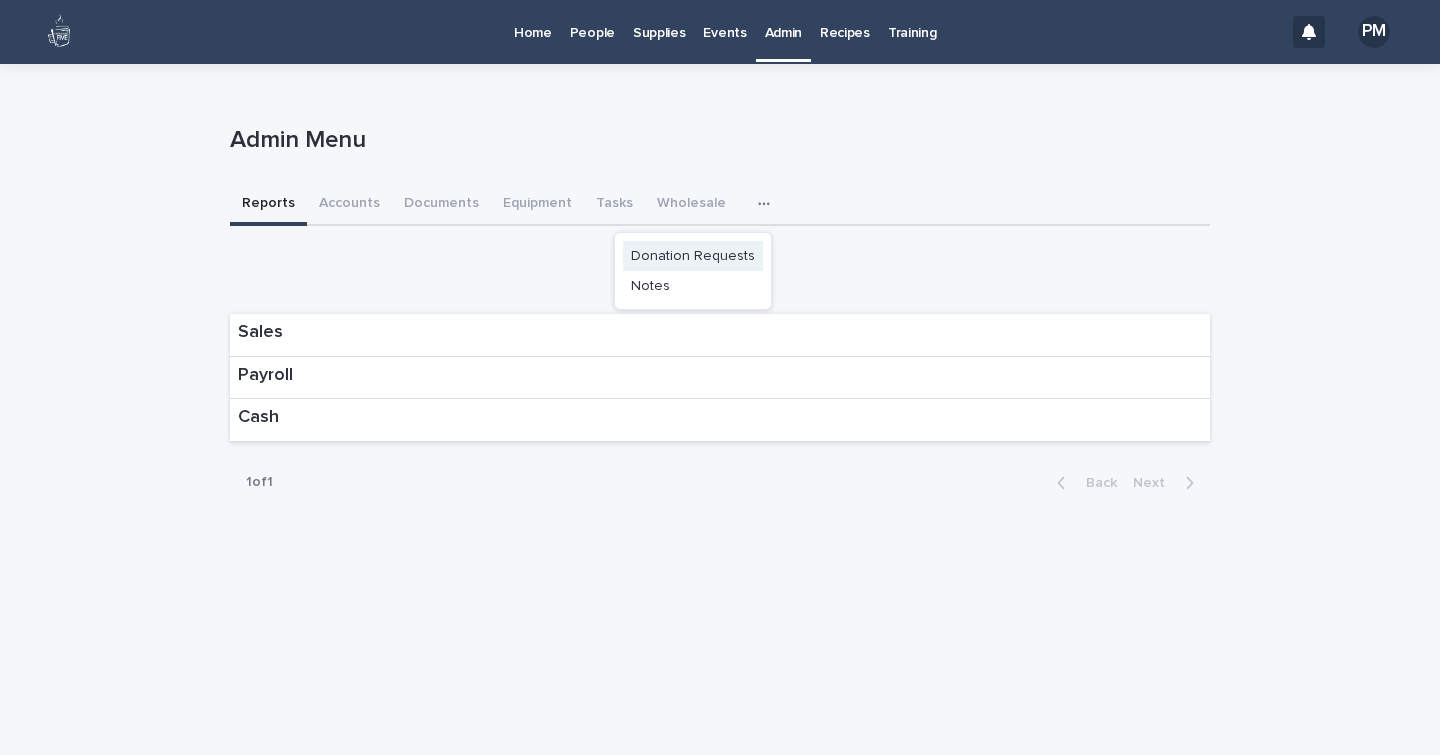 click on "Donation Requests" at bounding box center [693, 256] 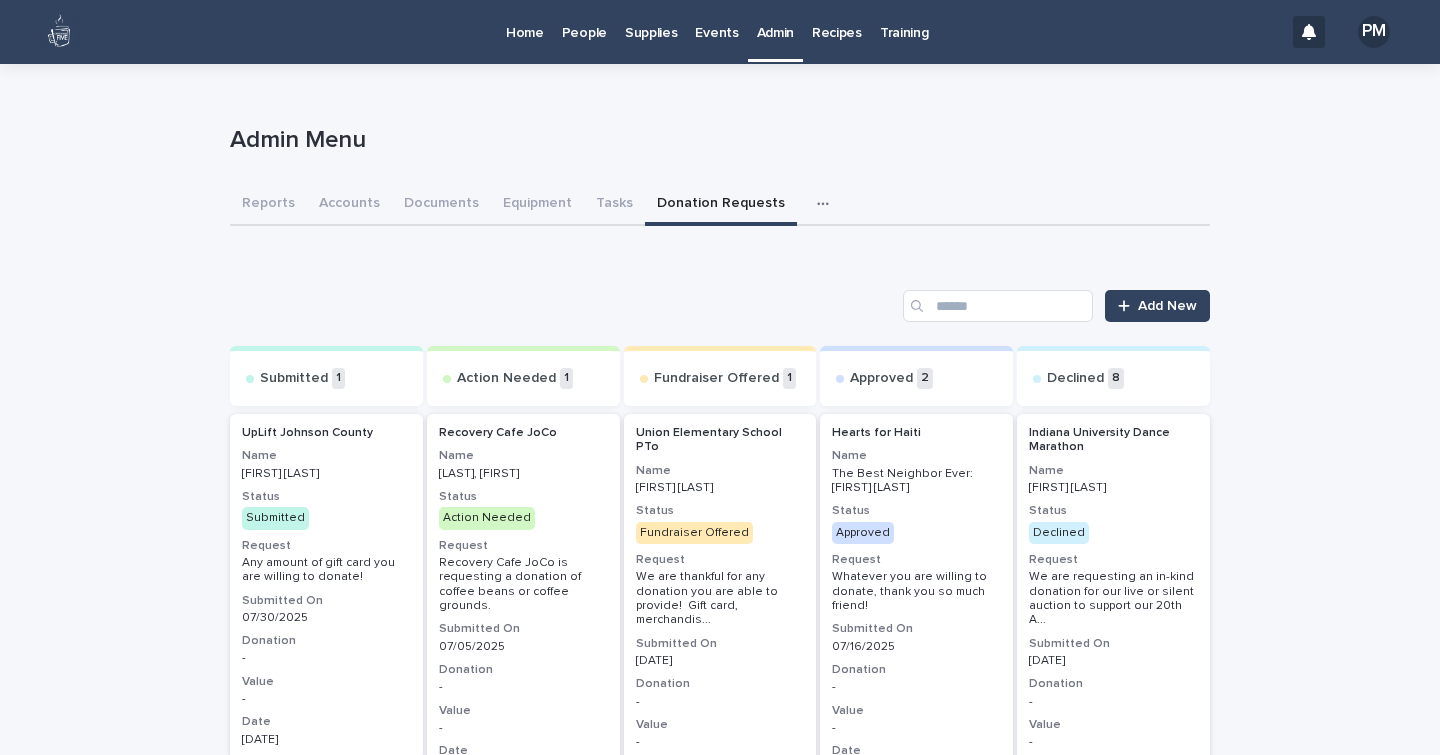 click on "Status" at bounding box center (523, 497) 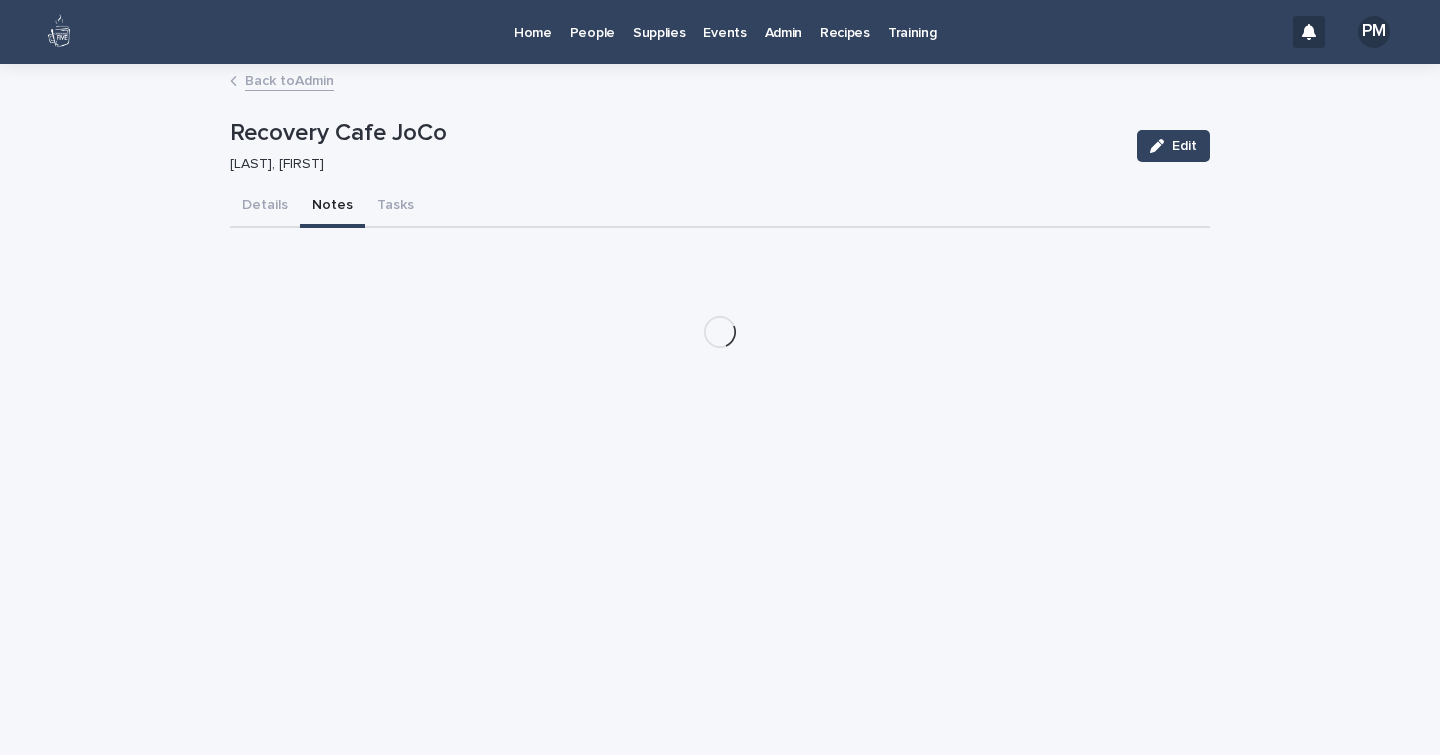 click on "Notes" at bounding box center [332, 207] 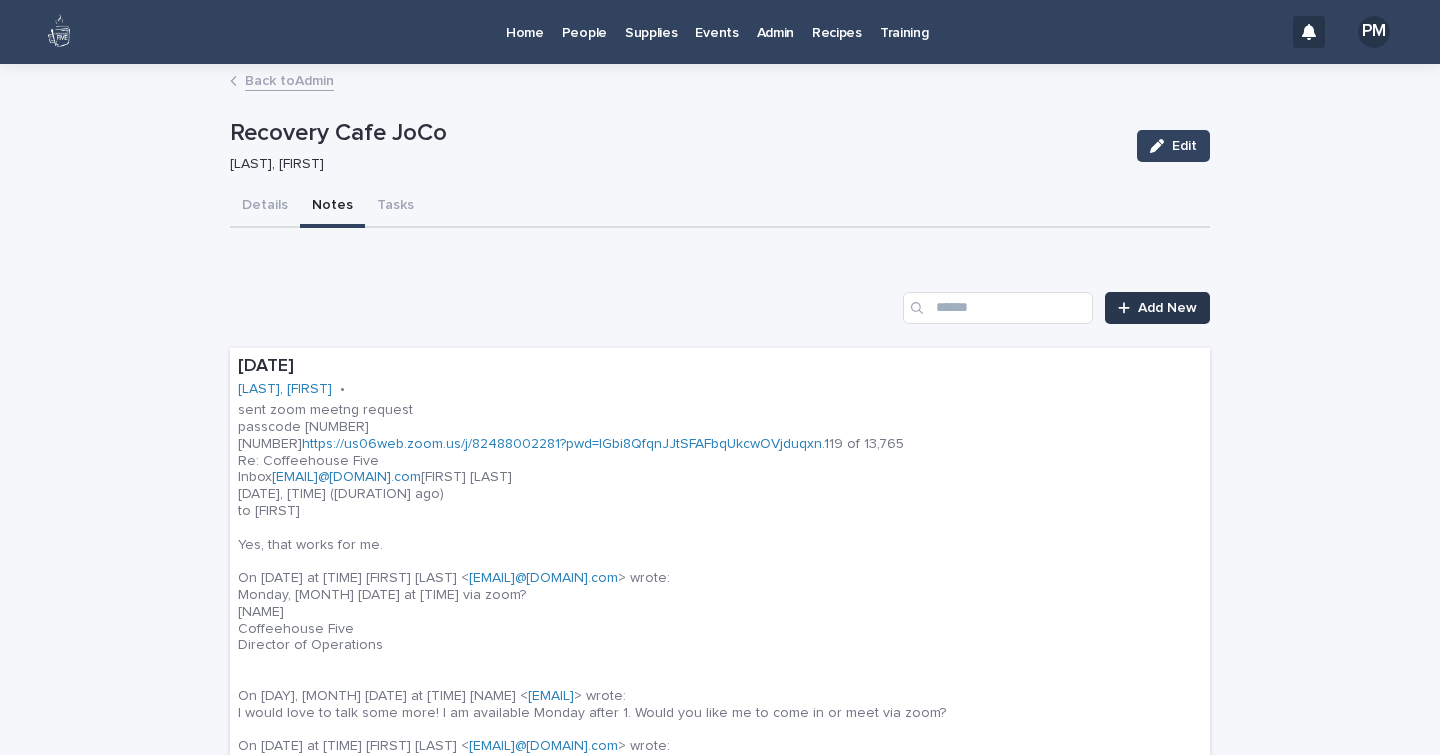 click on "Add New" at bounding box center (1157, 308) 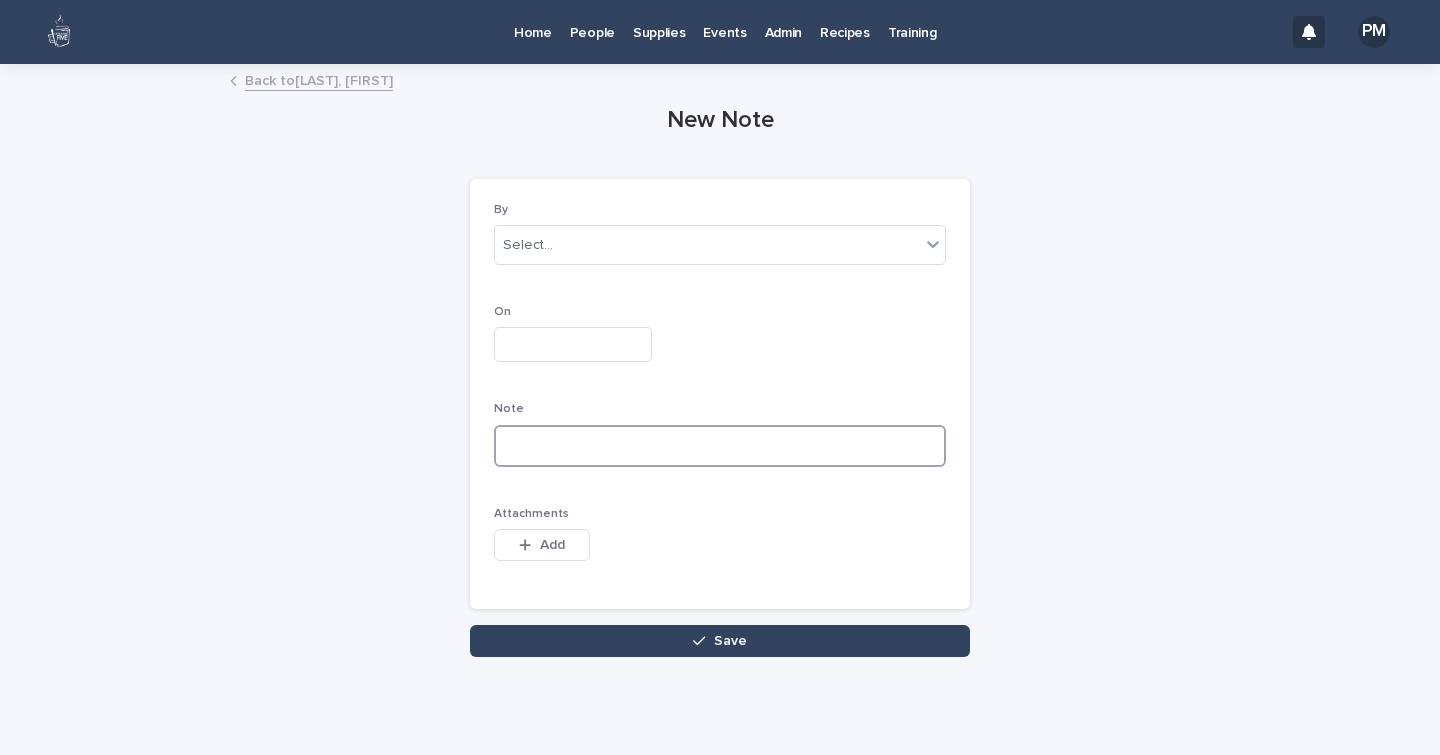 click at bounding box center [720, 446] 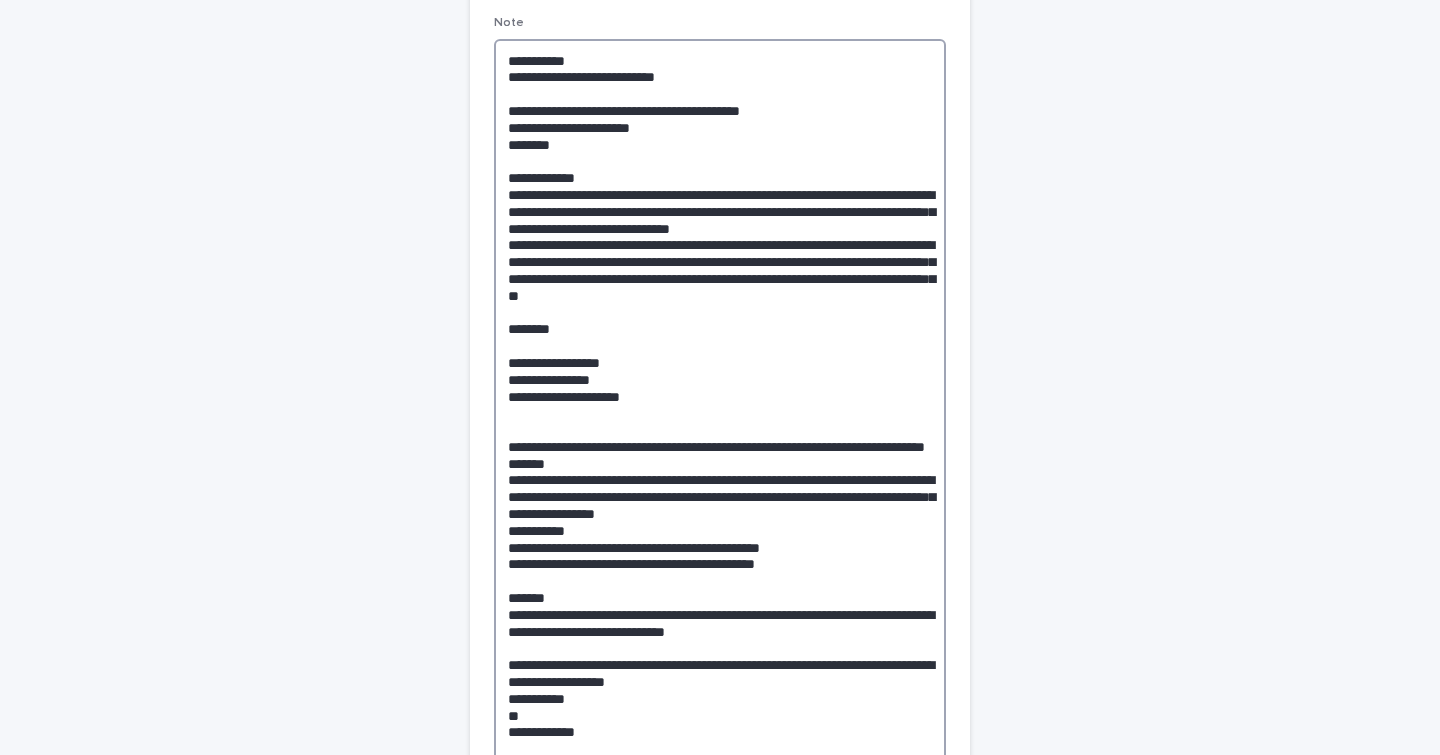 scroll, scrollTop: 0, scrollLeft: 0, axis: both 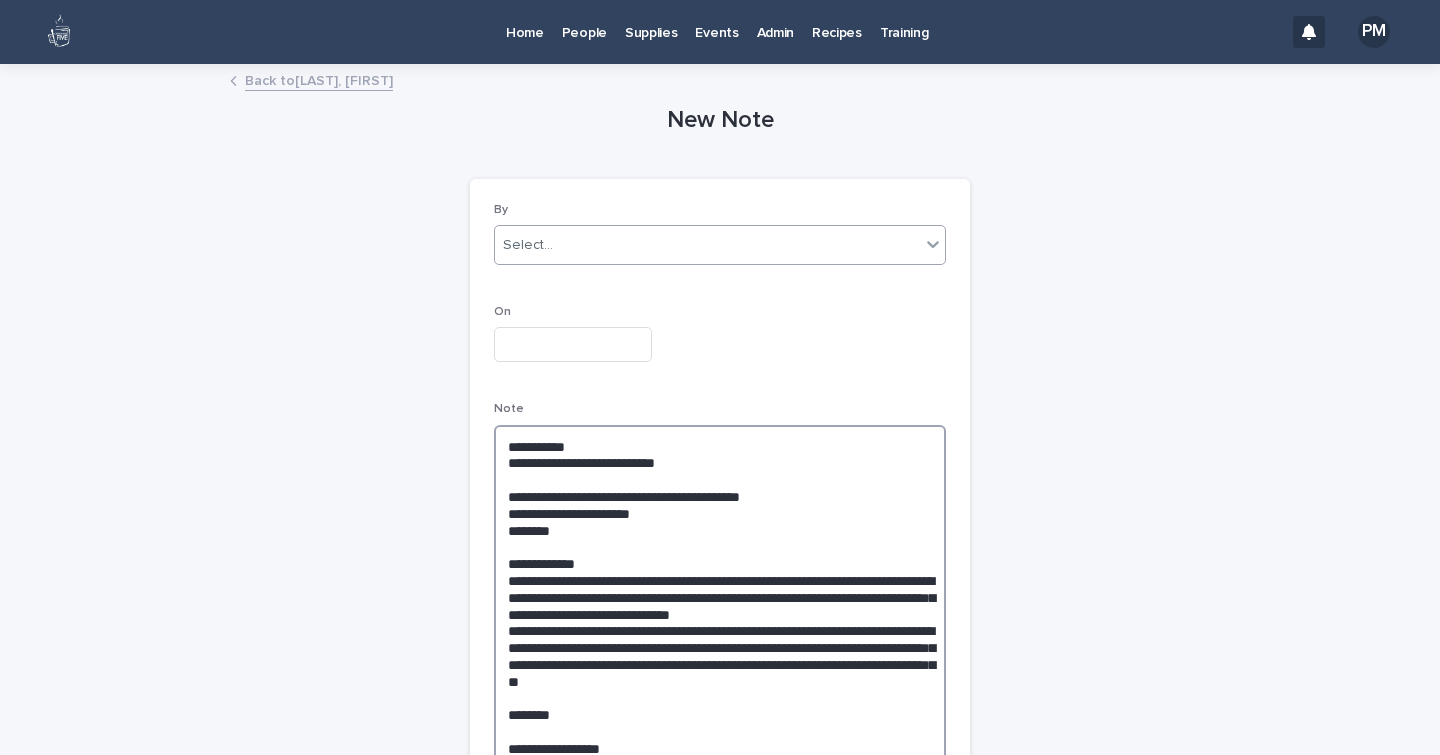 type on "**********" 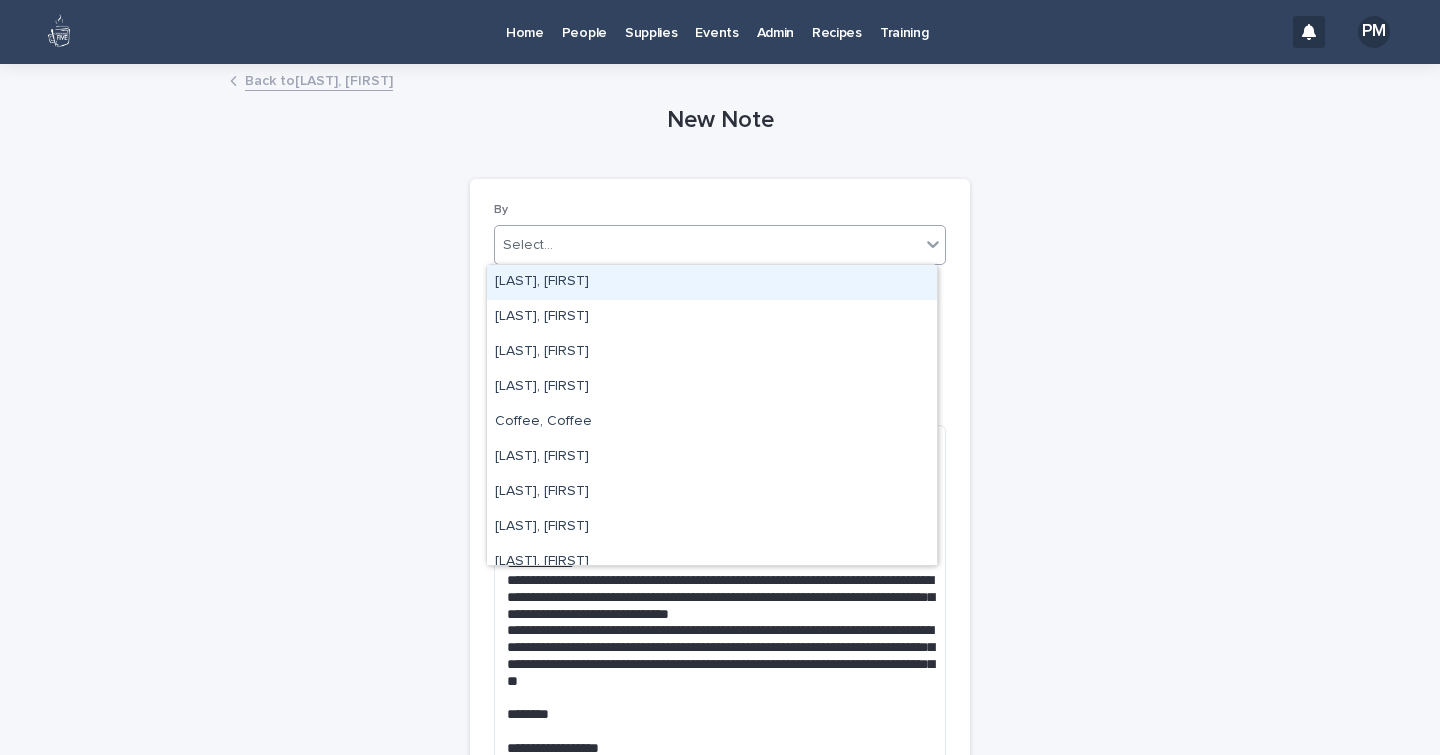click on "Select..." at bounding box center (707, 245) 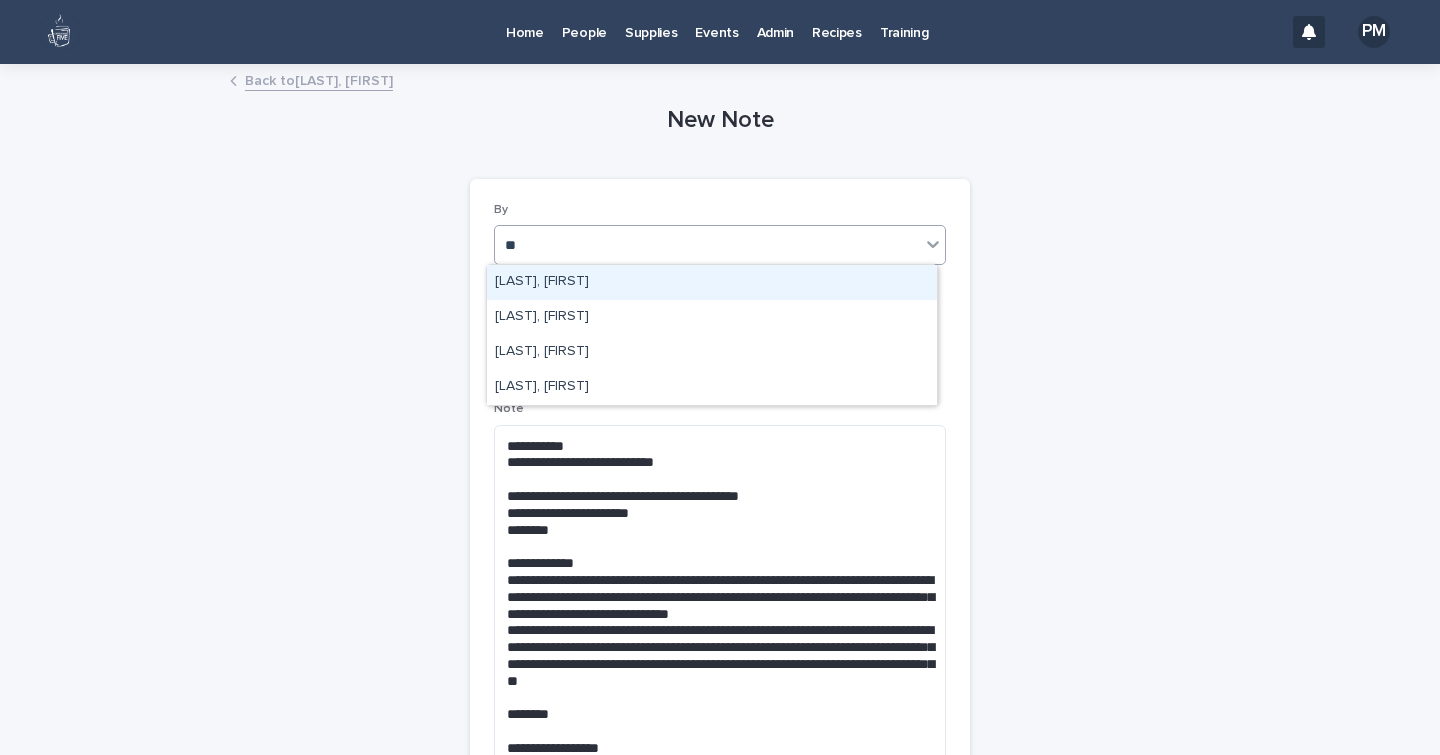type on "***" 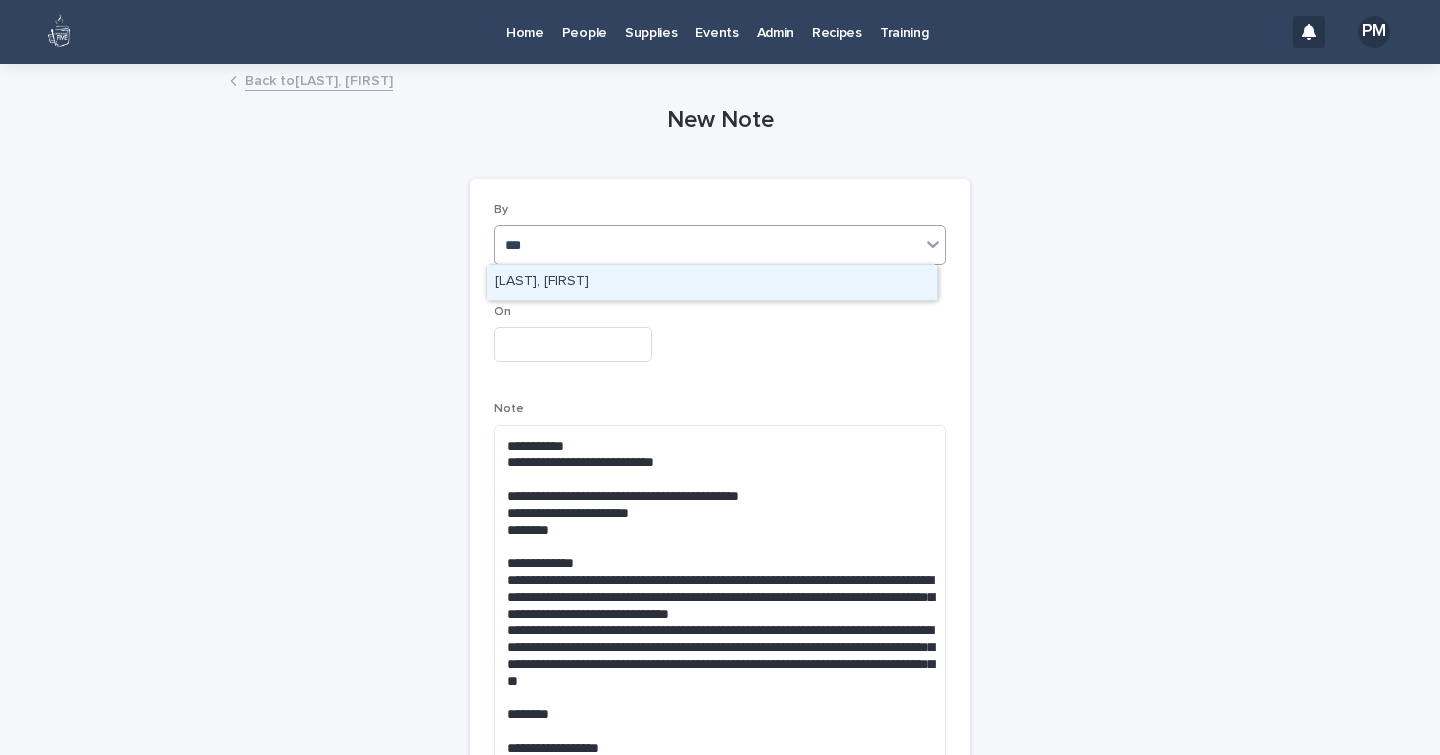 click on "[LAST], [FIRST]" at bounding box center [712, 282] 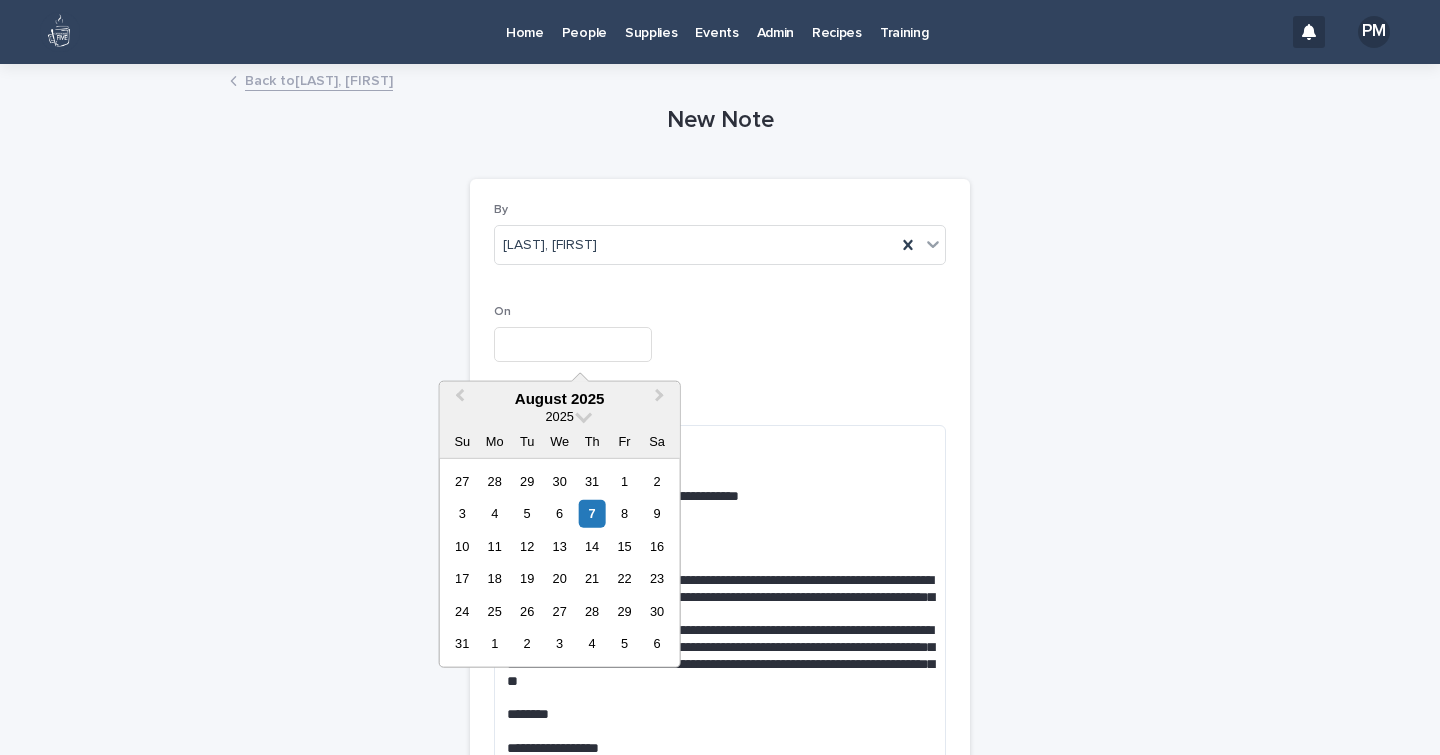 click at bounding box center (573, 344) 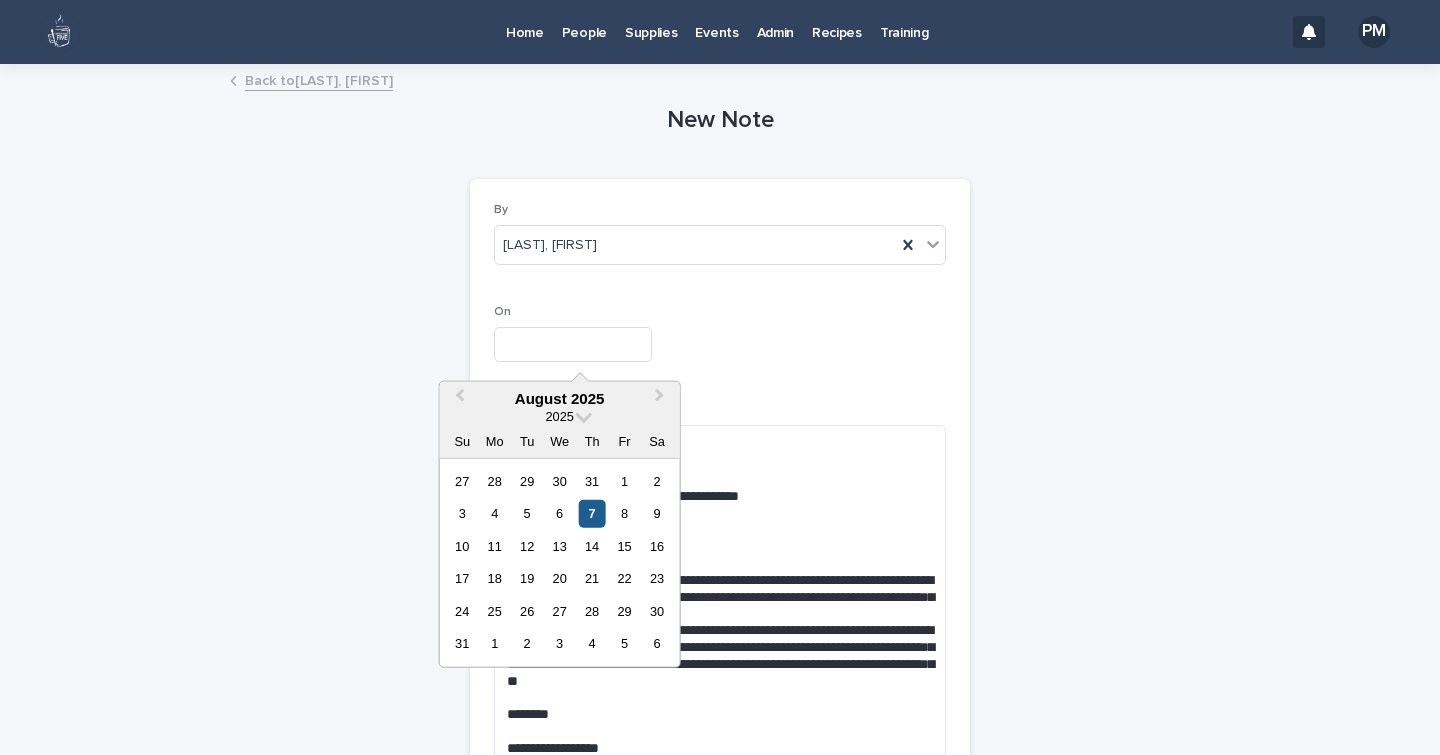 click on "7" at bounding box center (592, 513) 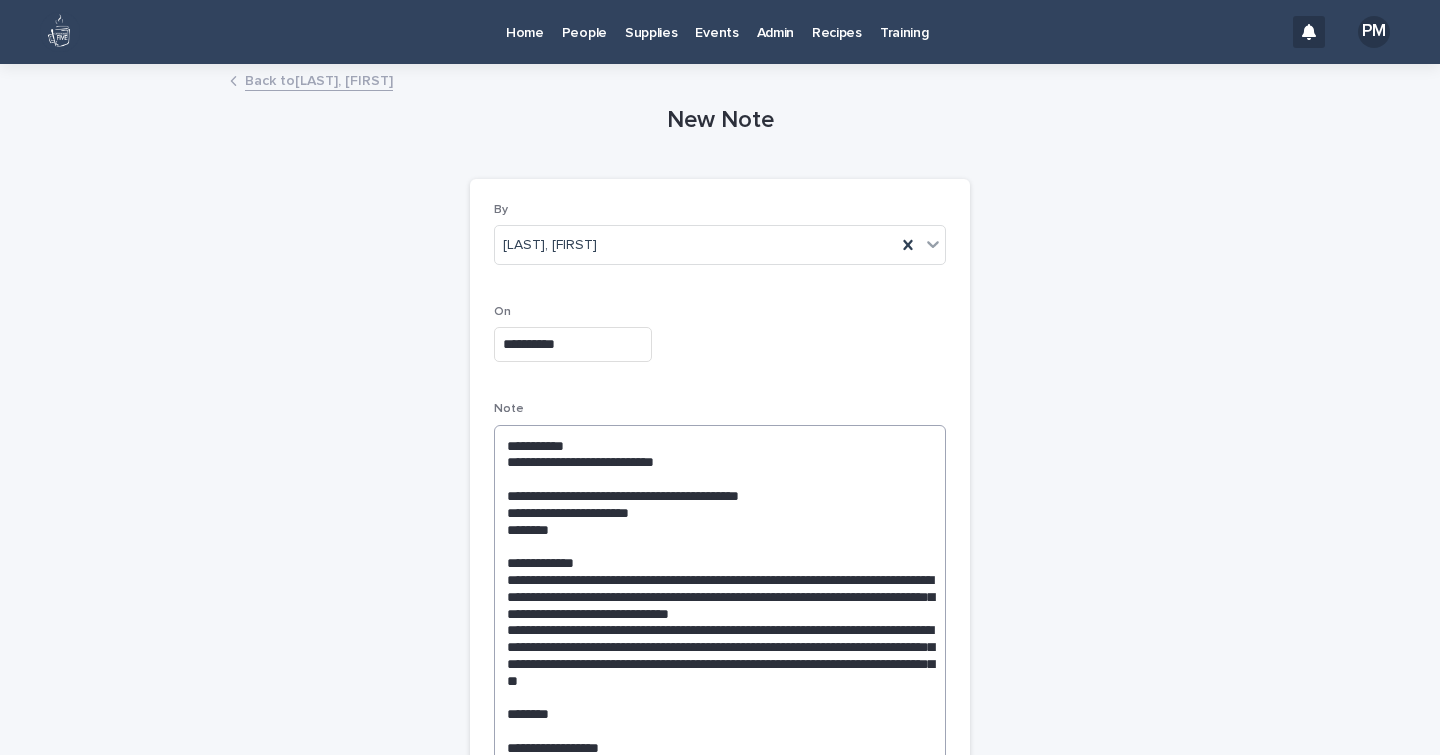 scroll, scrollTop: 688, scrollLeft: 0, axis: vertical 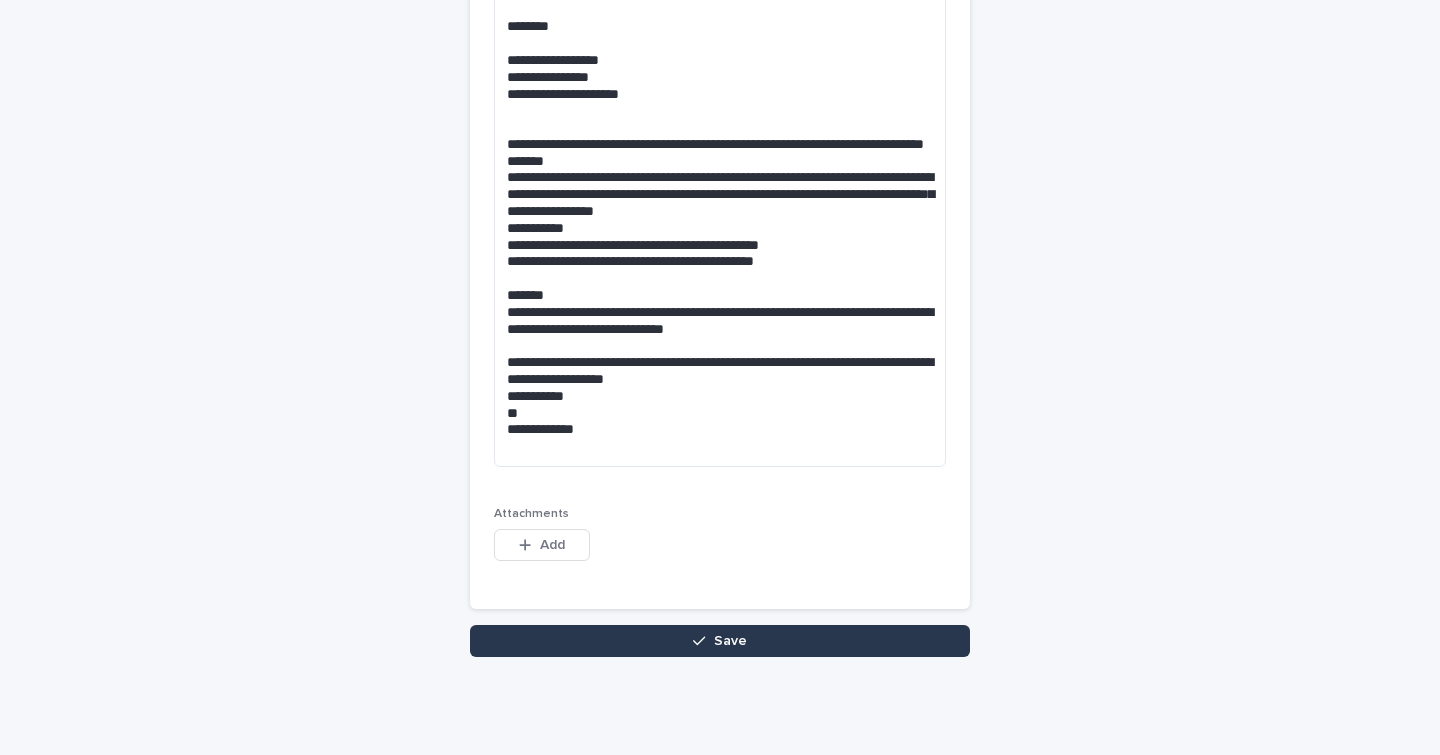 click on "Save" at bounding box center [720, 641] 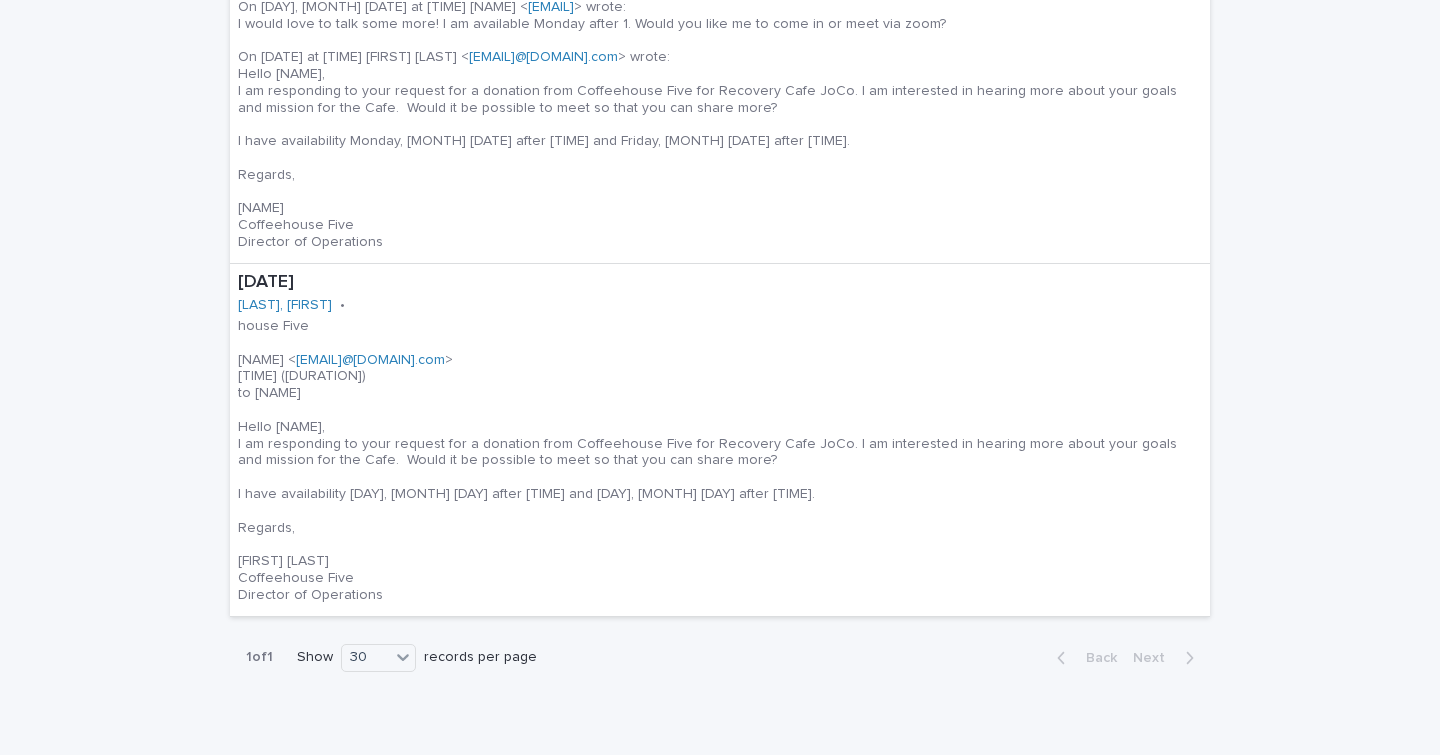 scroll, scrollTop: 0, scrollLeft: 0, axis: both 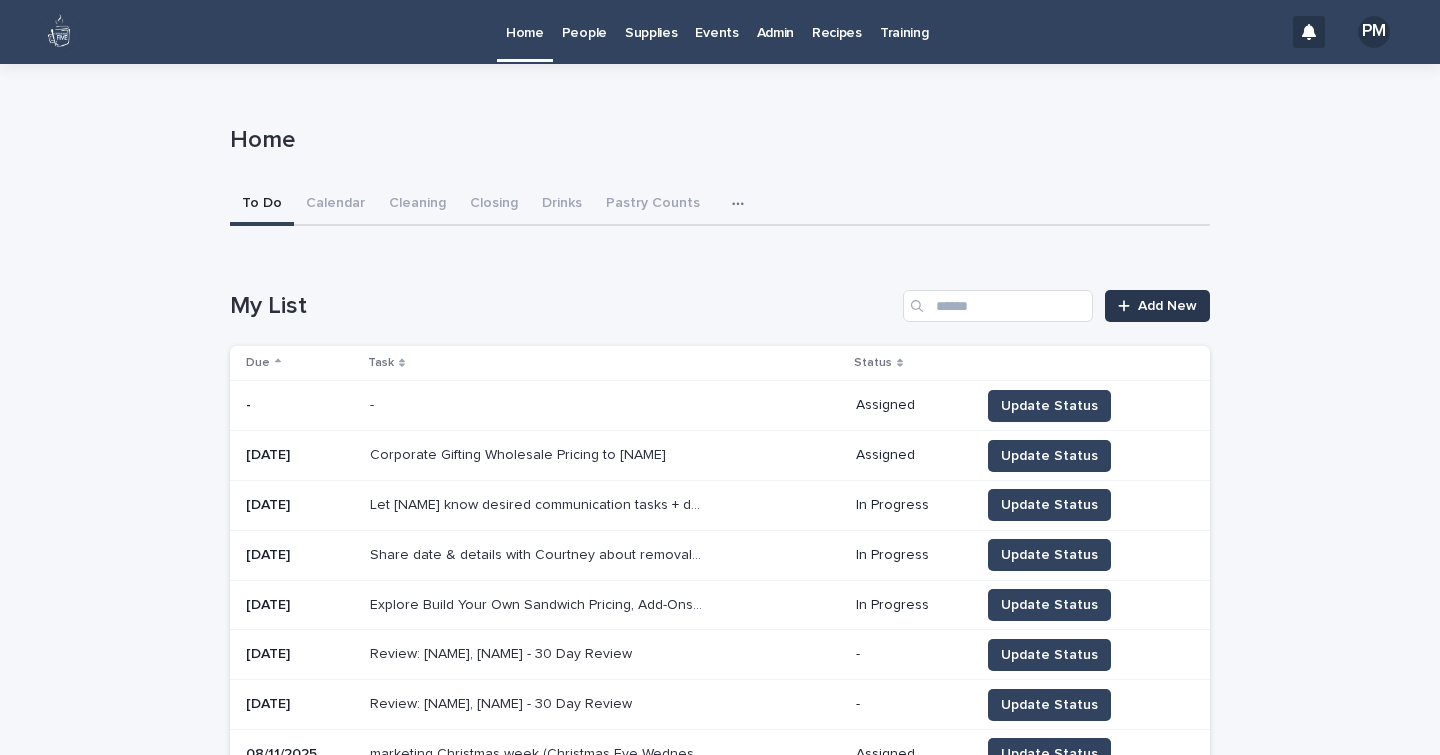 click on "Add New" at bounding box center [1167, 306] 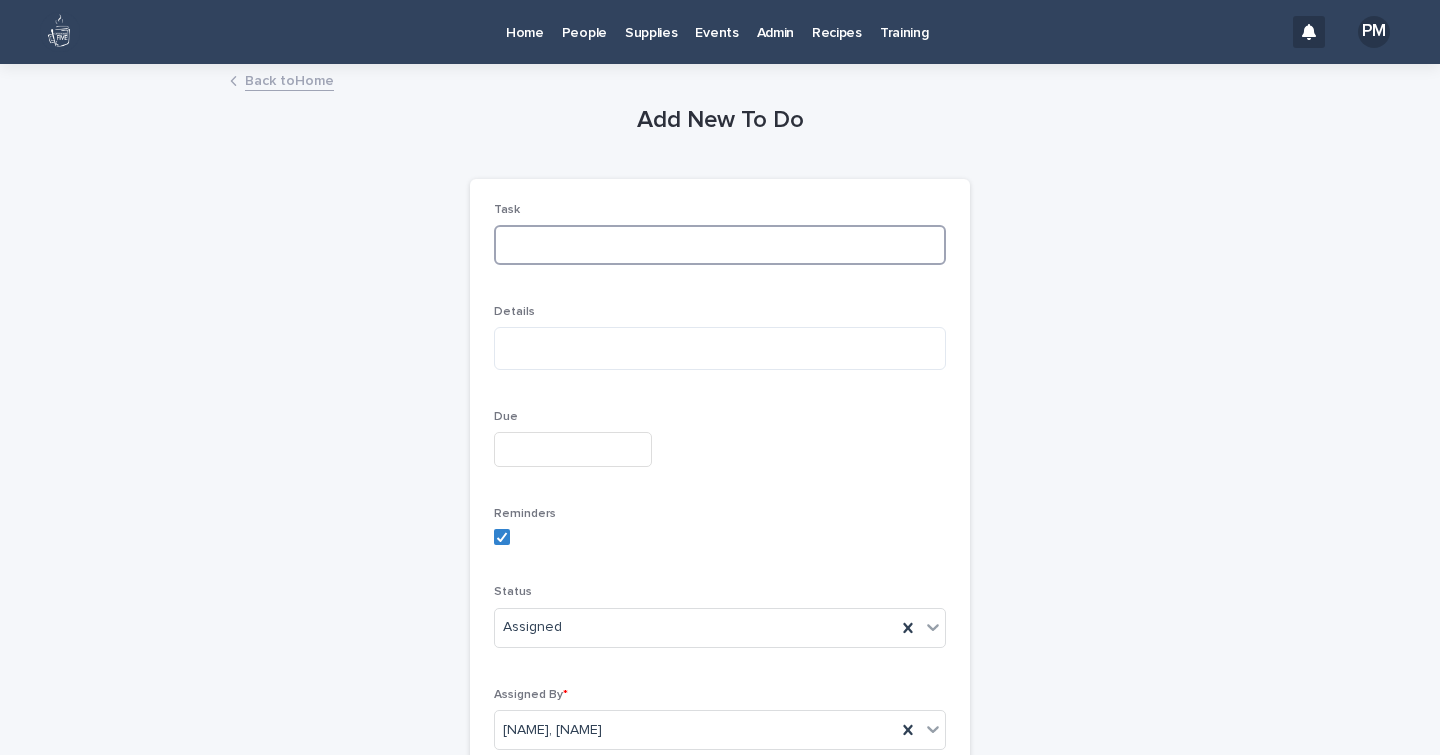 click at bounding box center (720, 245) 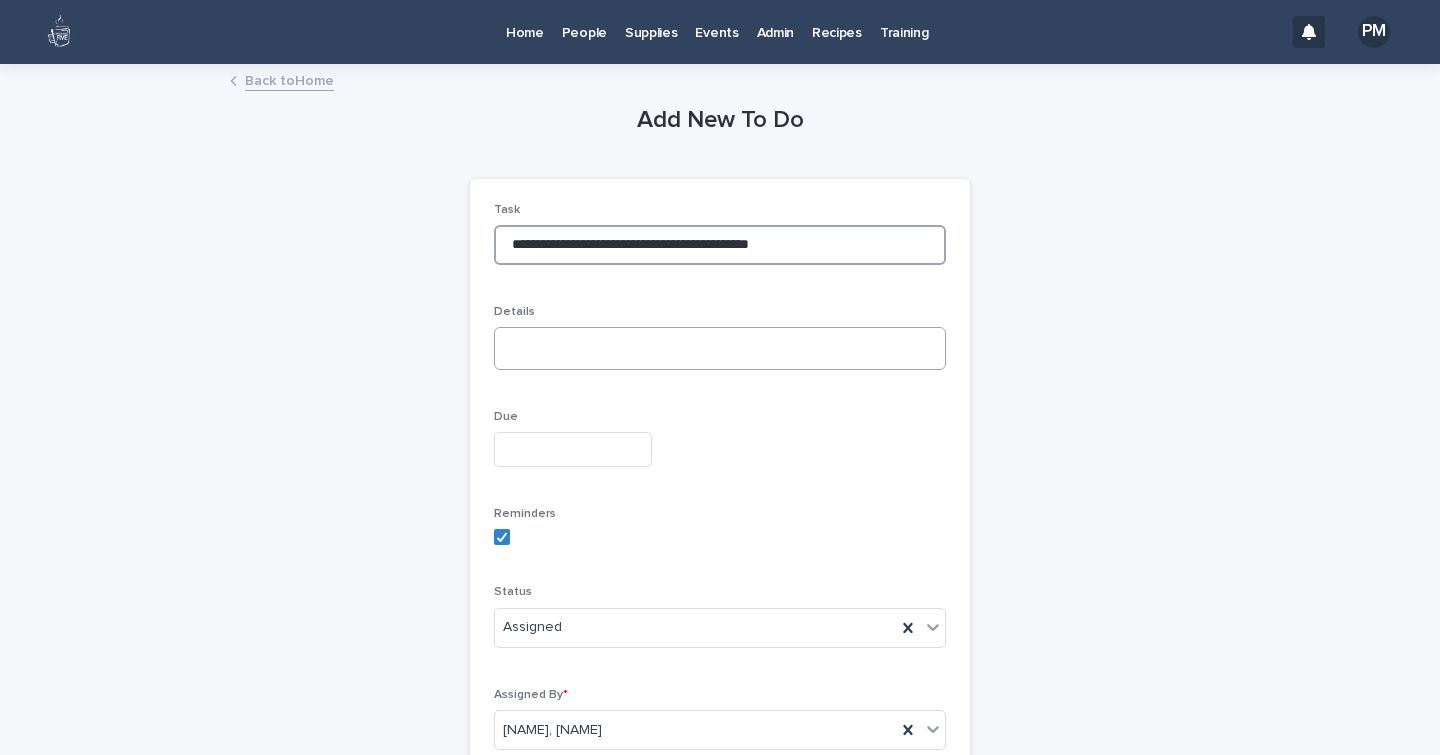 type on "**********" 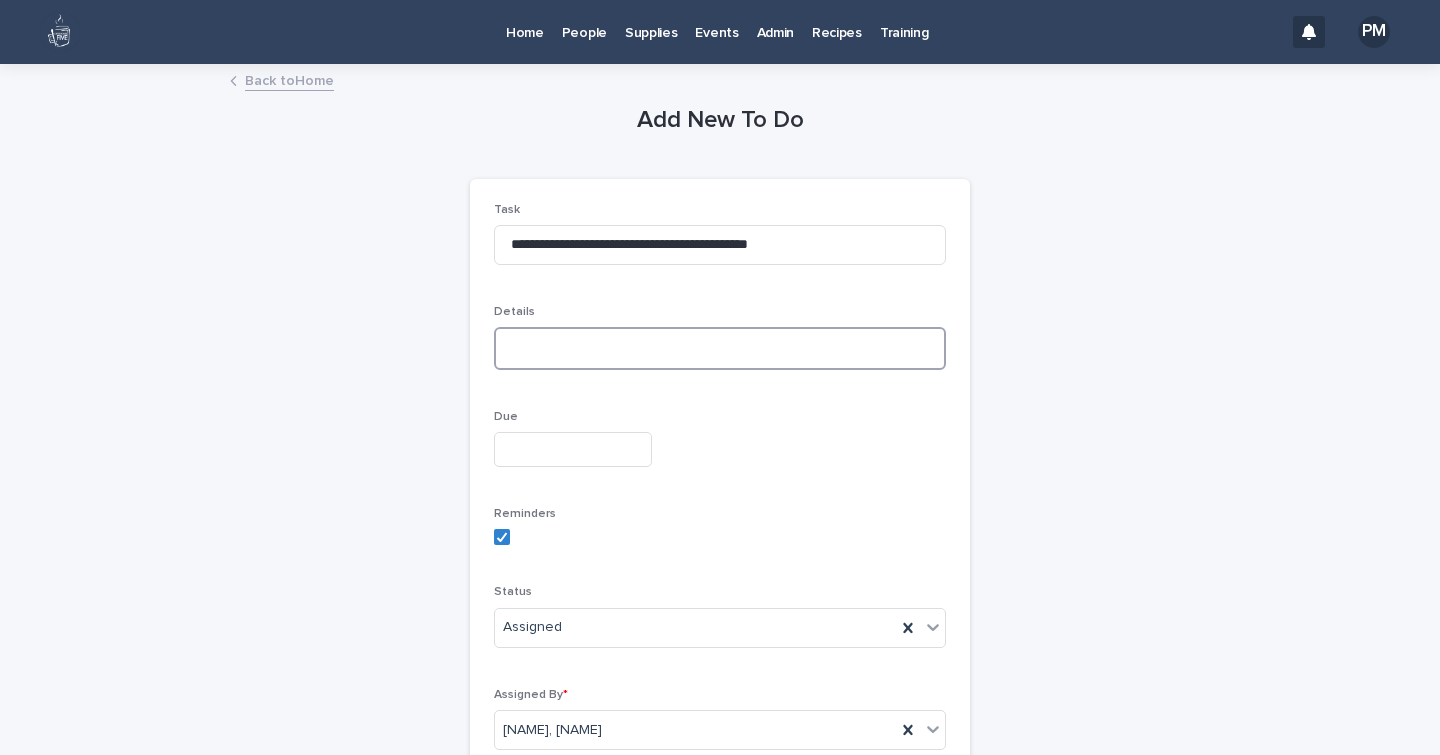 click at bounding box center [720, 348] 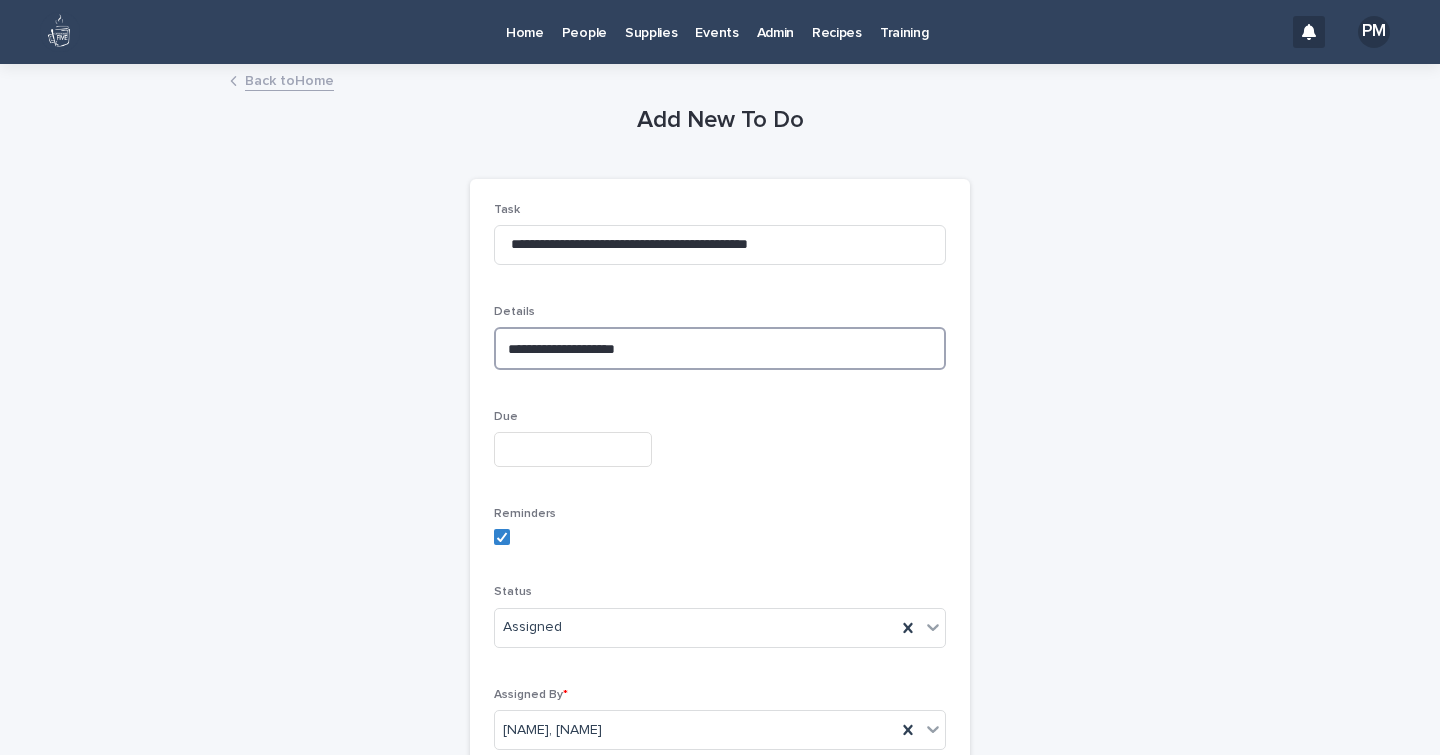type on "**********" 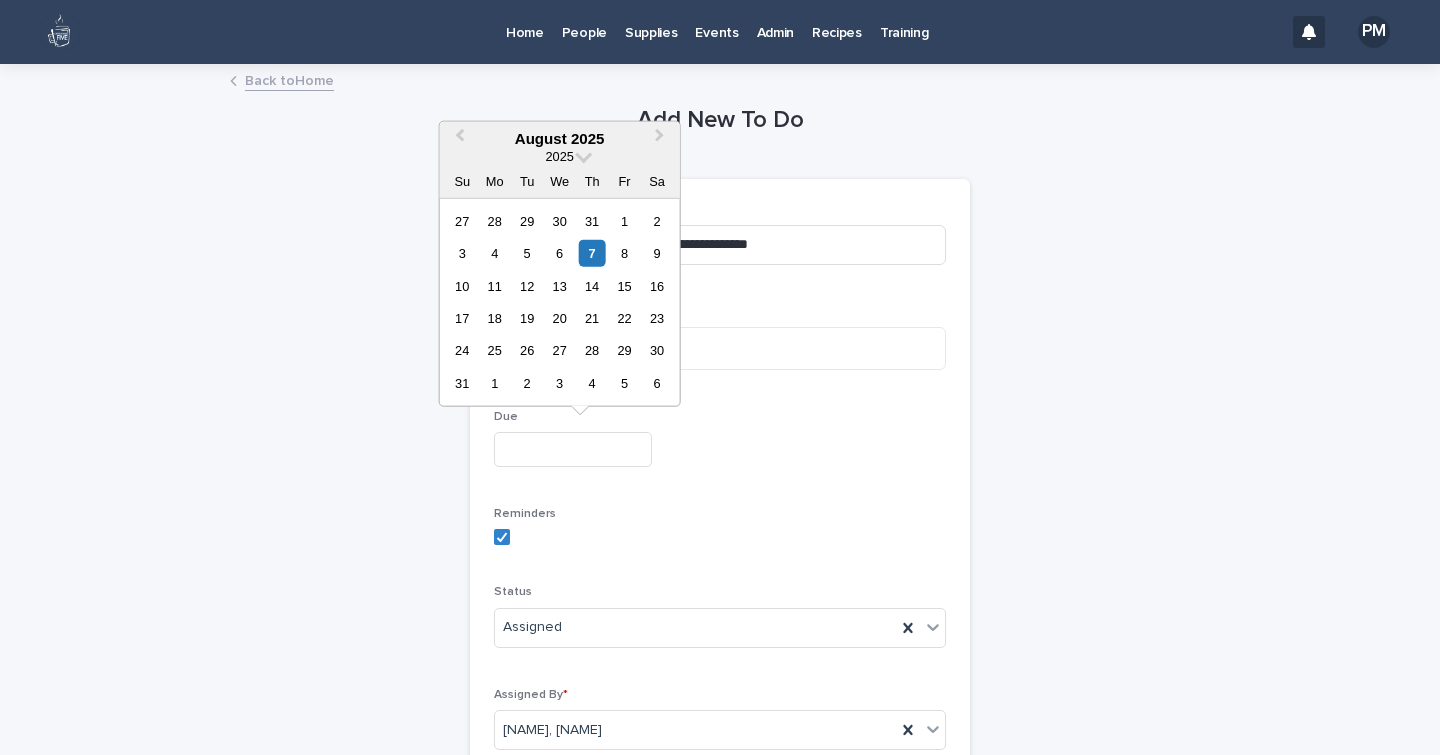 click at bounding box center (573, 449) 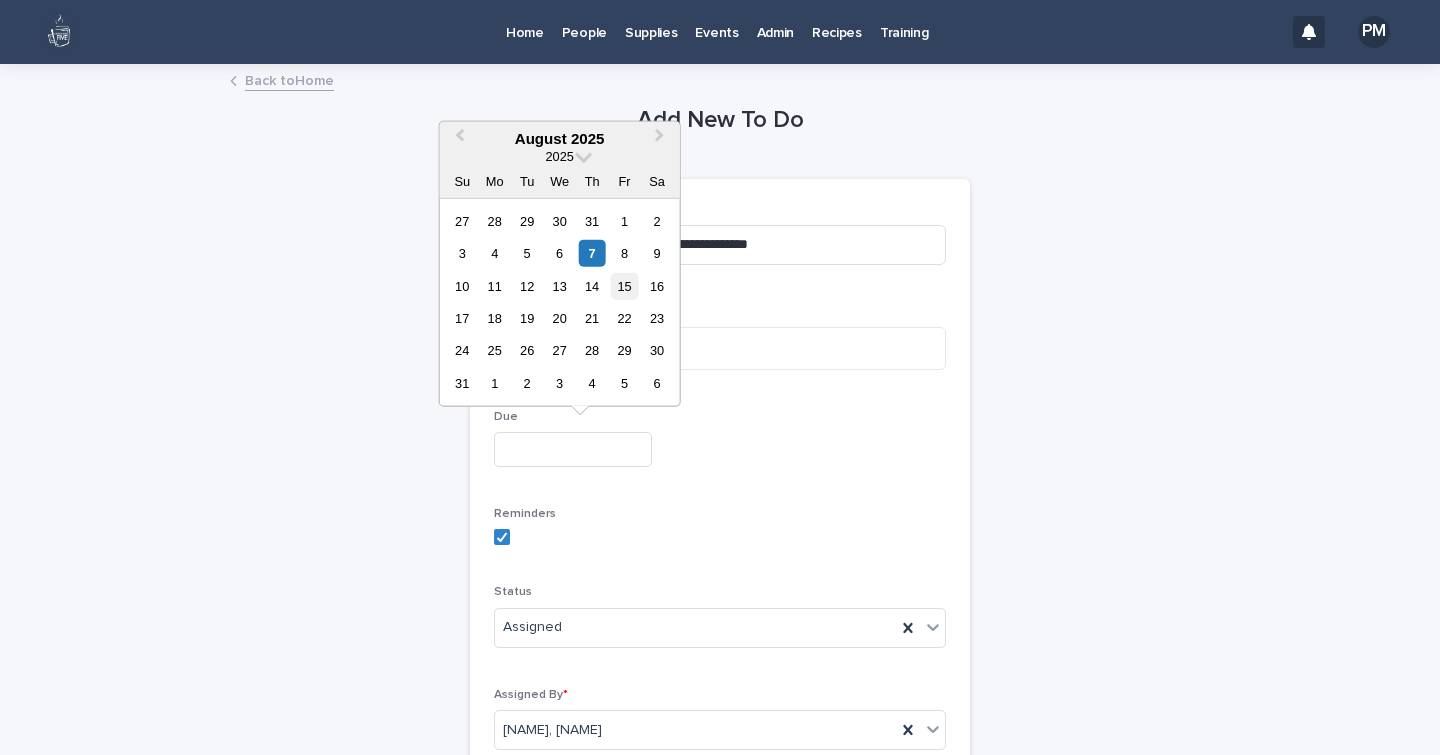 click on "15" at bounding box center [624, 285] 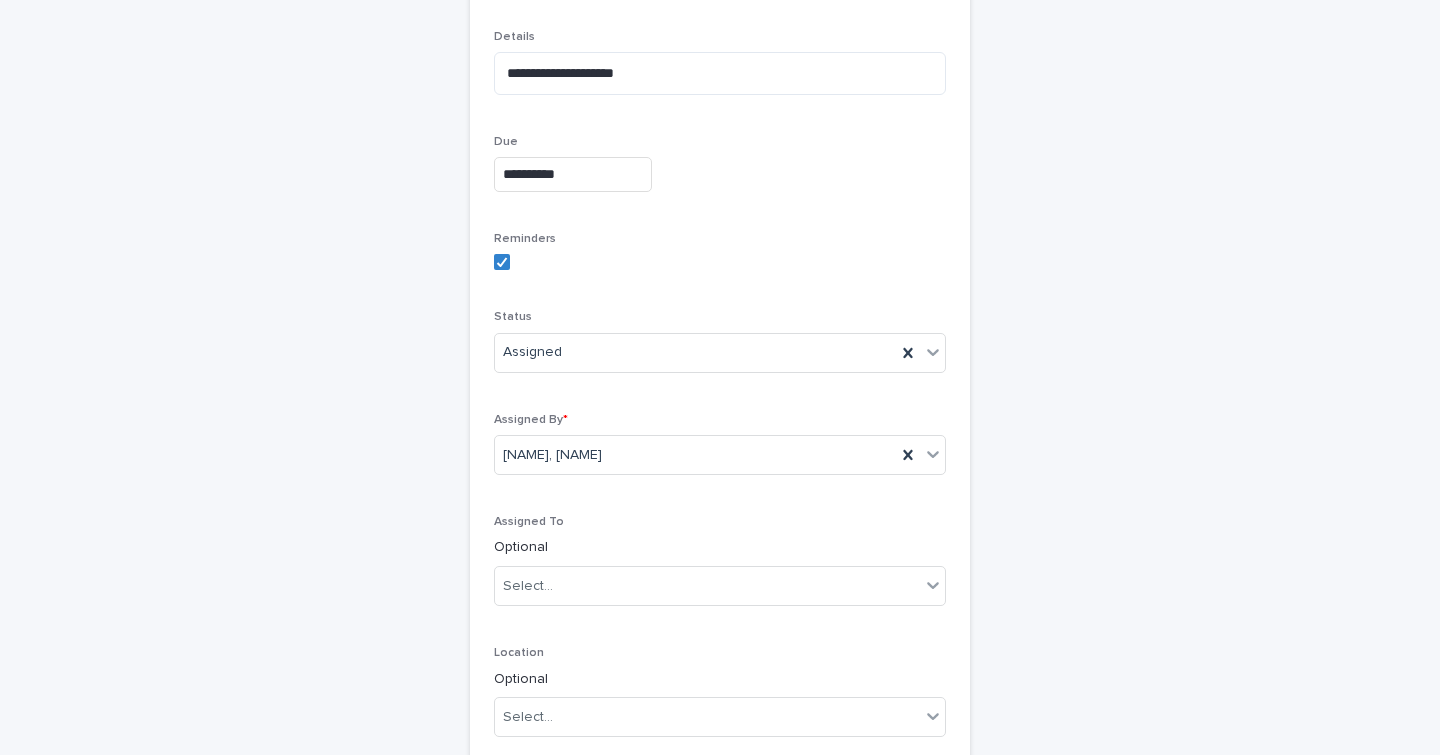 scroll, scrollTop: 280, scrollLeft: 0, axis: vertical 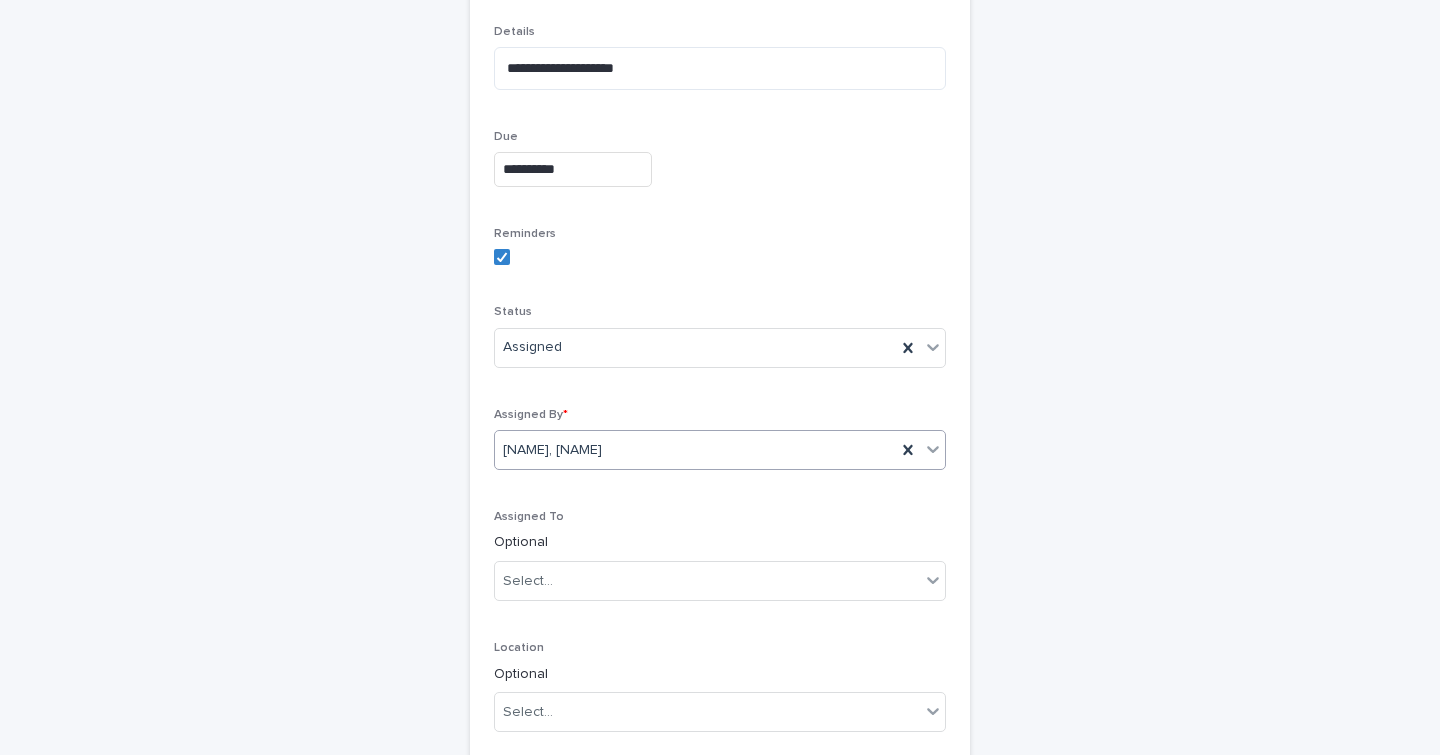 click on "[LAST], [FIRST]" at bounding box center [695, 450] 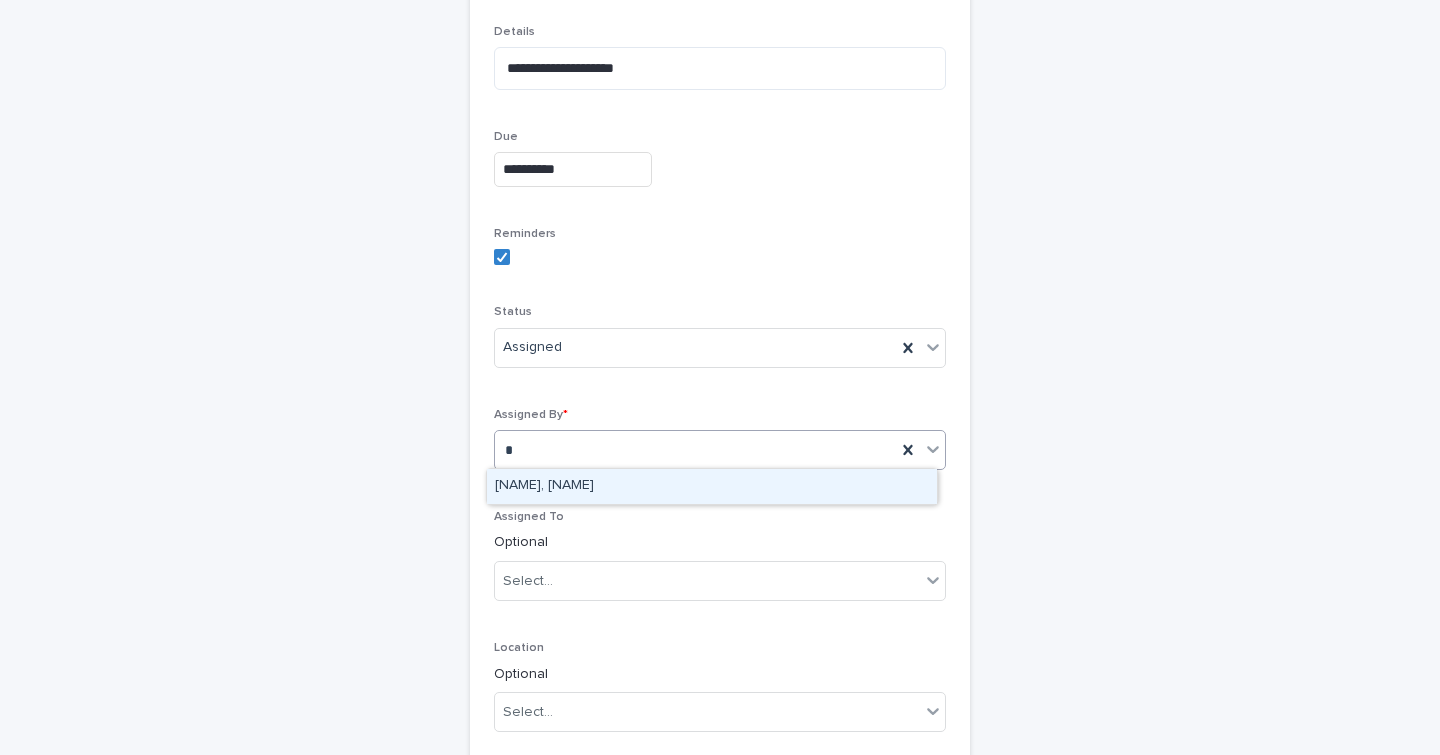 type on "**" 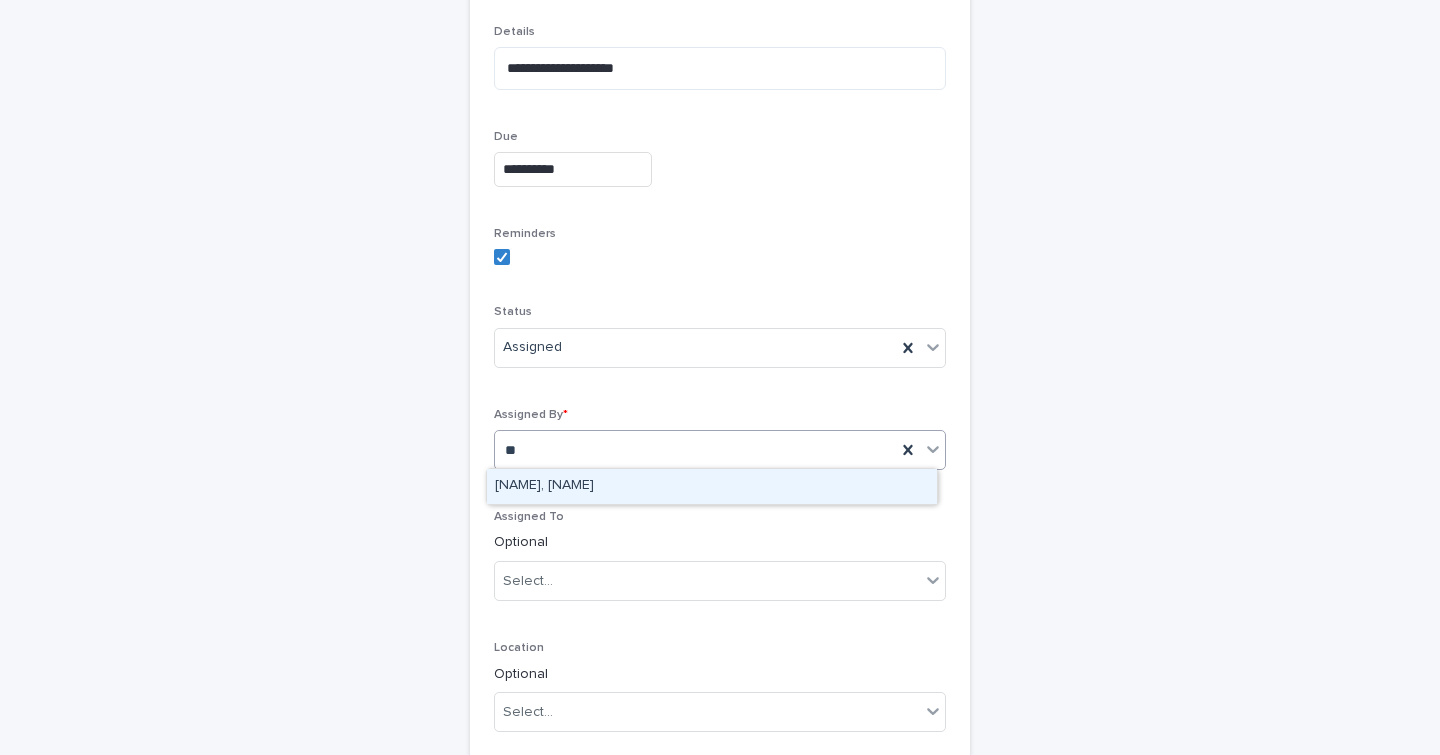 click on "[LAST], [FIRST]" at bounding box center (712, 486) 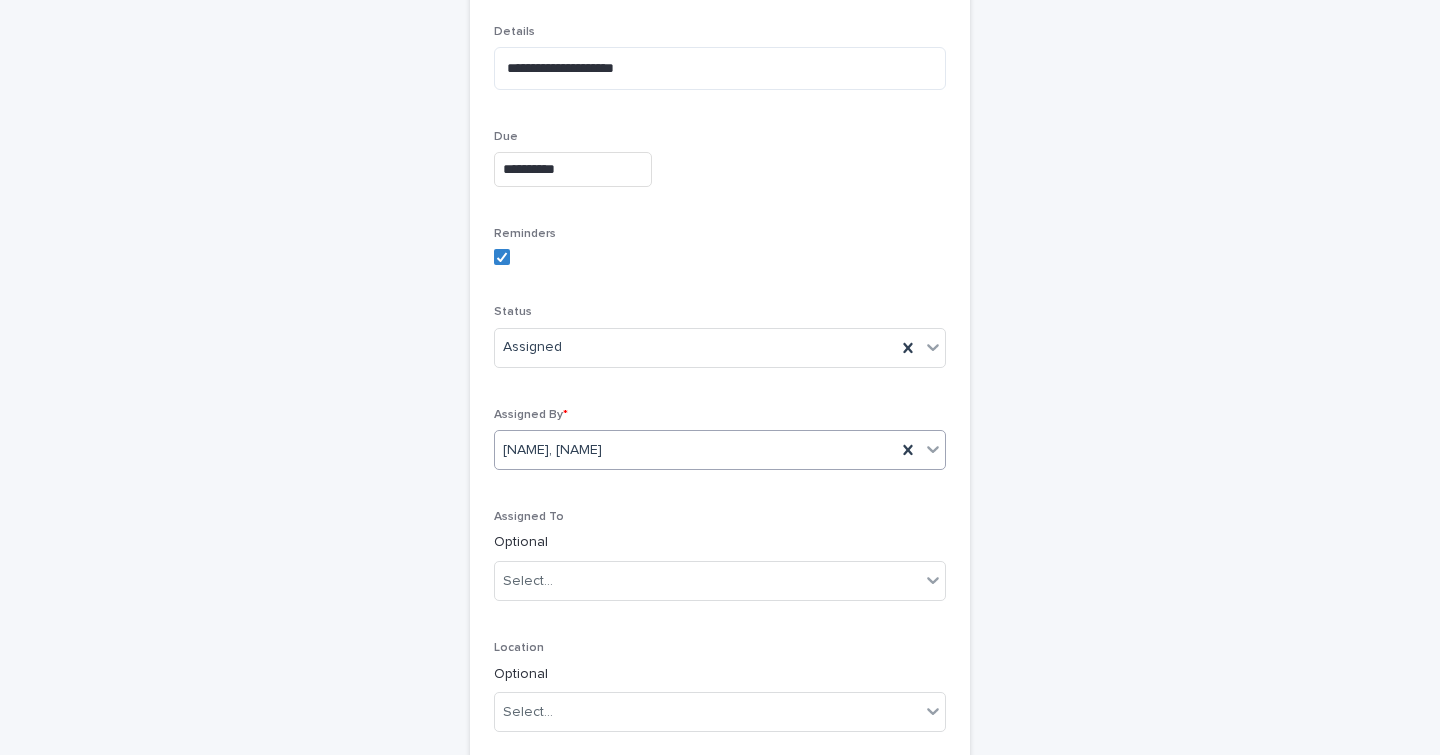 scroll, scrollTop: 544, scrollLeft: 0, axis: vertical 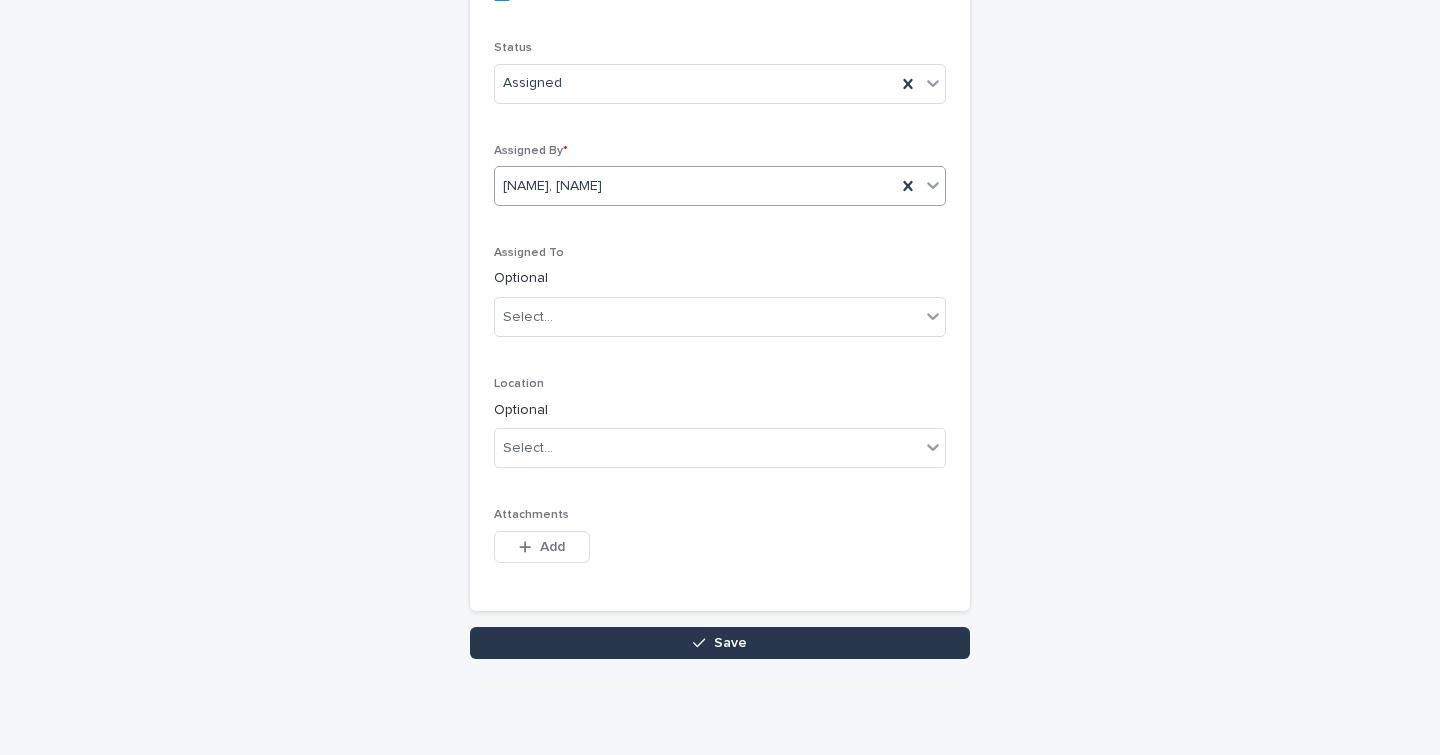 click on "Save" at bounding box center [720, 643] 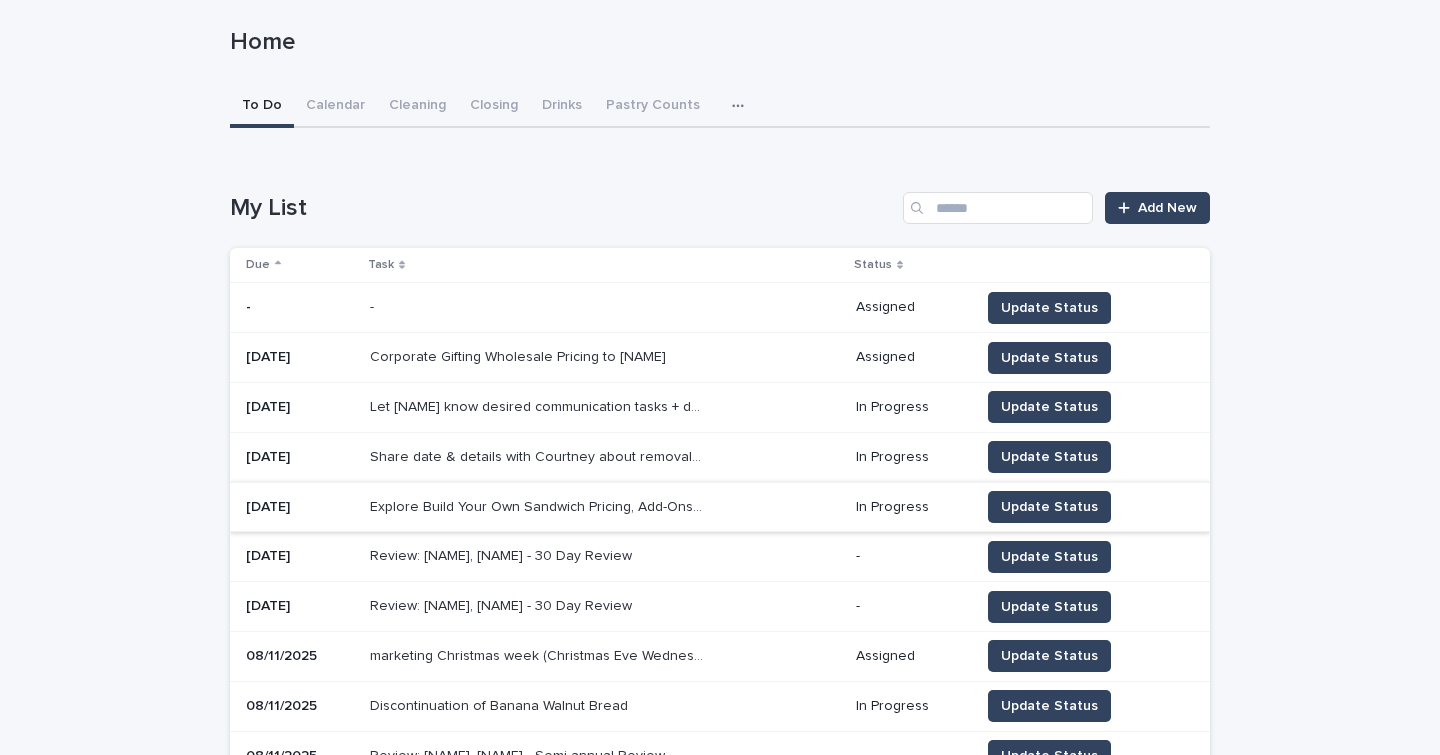 scroll, scrollTop: 114, scrollLeft: 0, axis: vertical 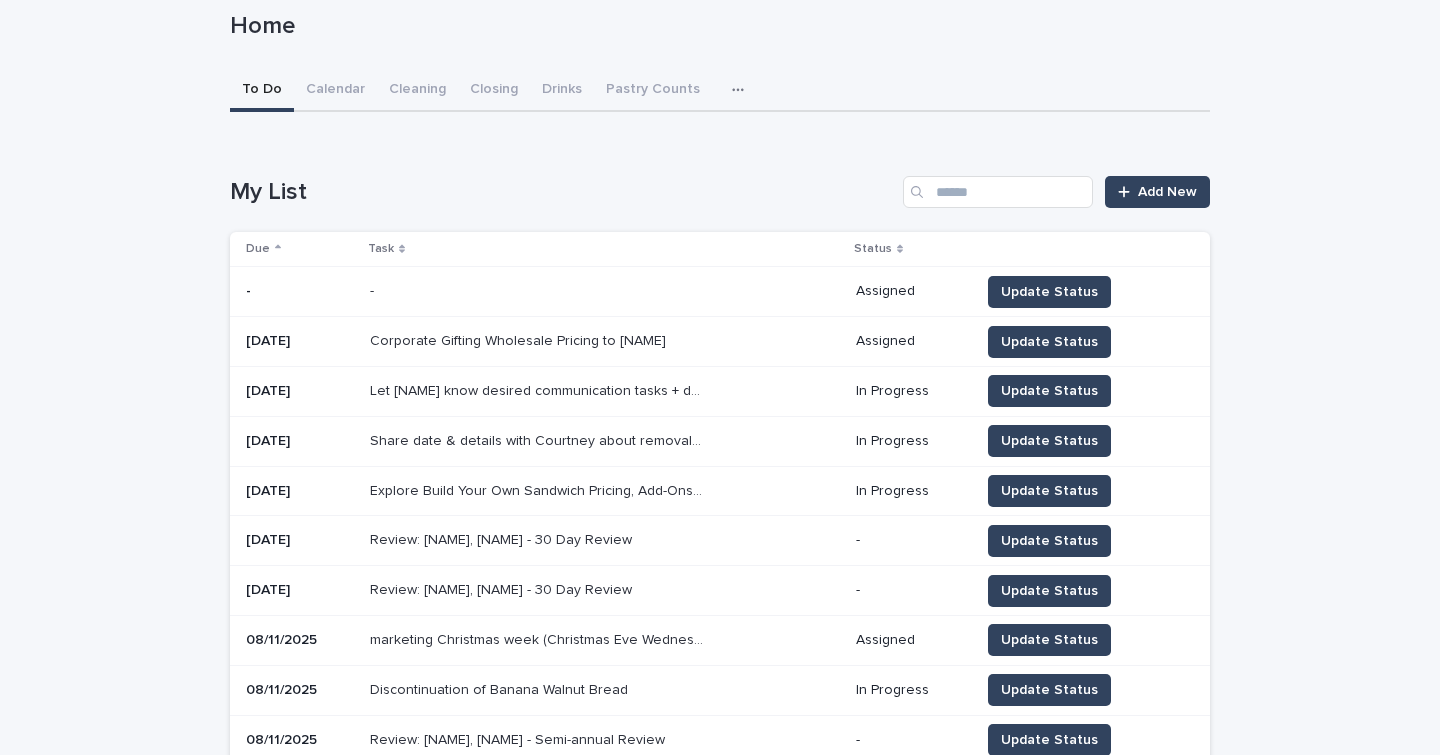 click on "Corporate Gifting Wholesale Pricing to [FIRST]" at bounding box center [520, 339] 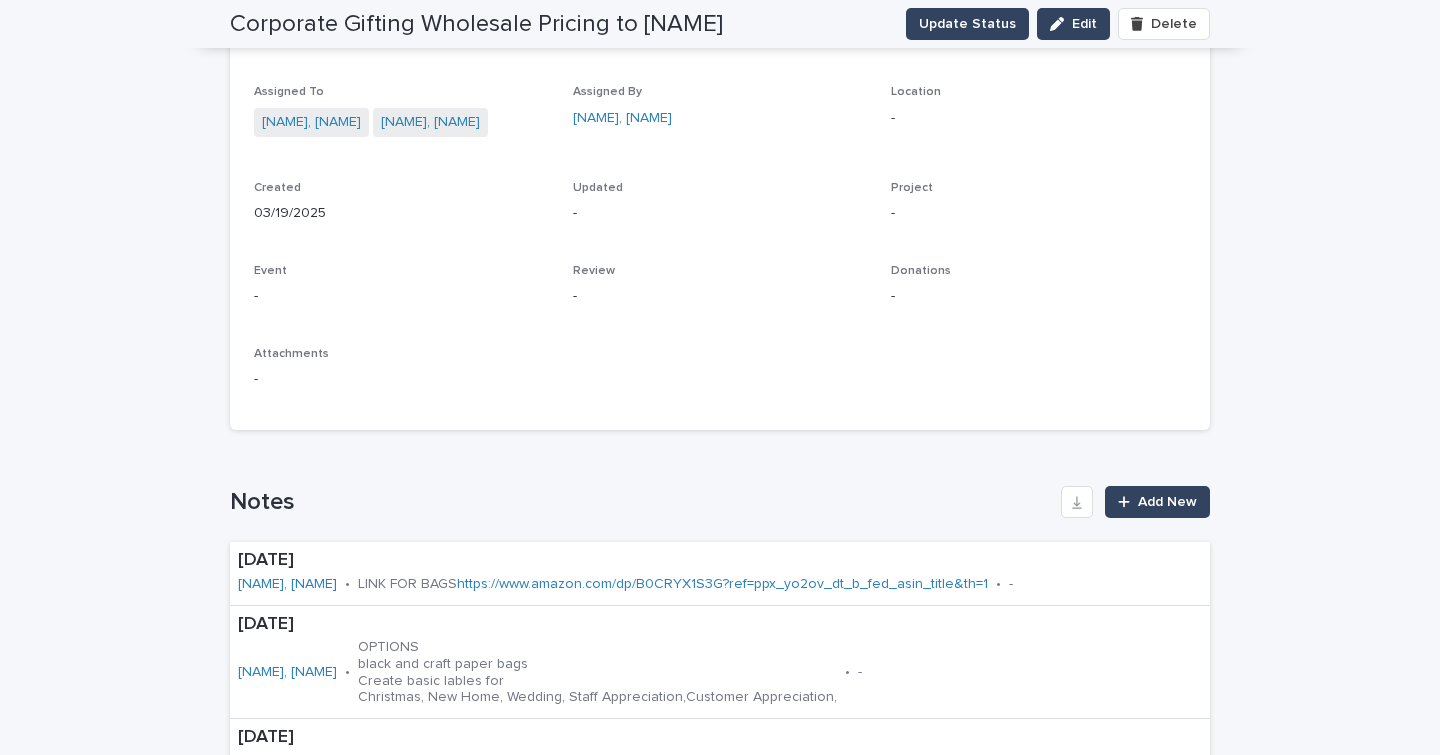 scroll, scrollTop: 0, scrollLeft: 0, axis: both 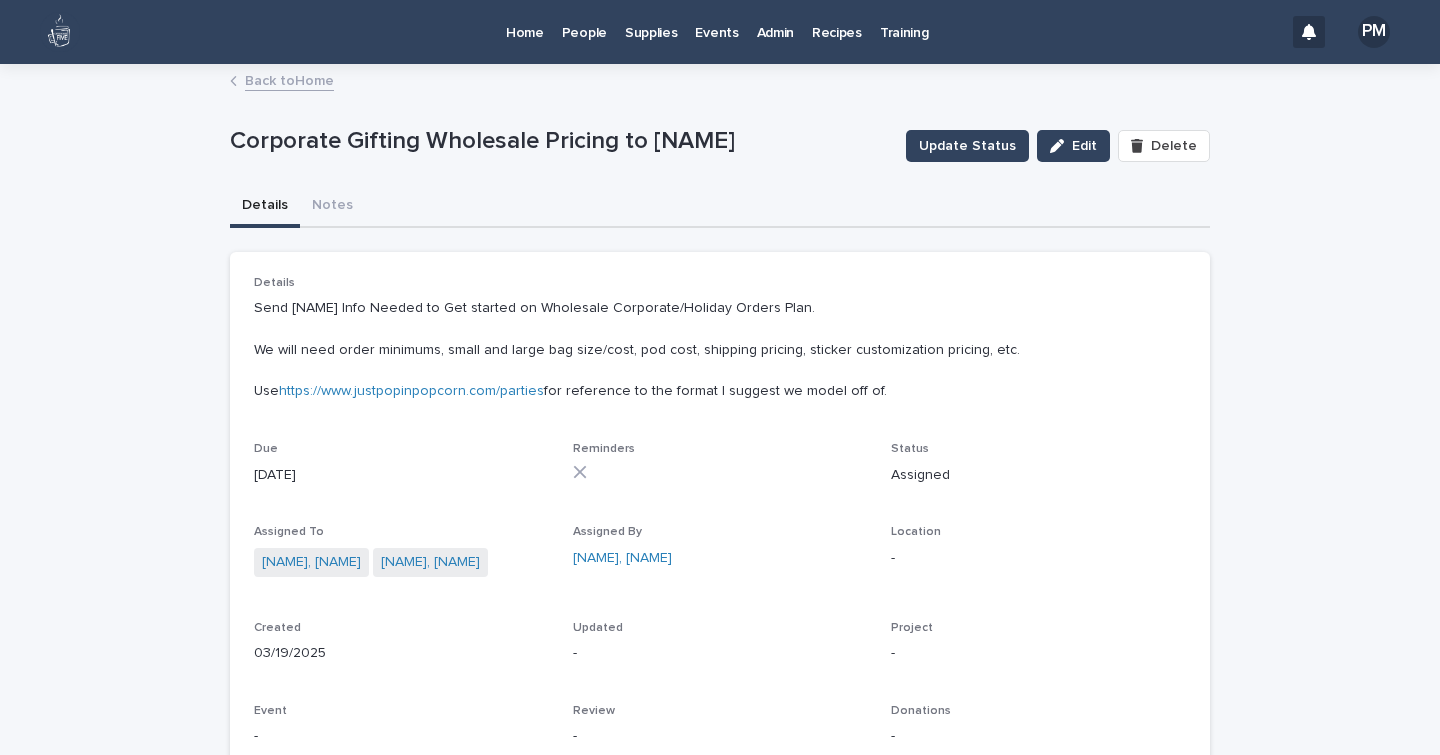 click on "Home" at bounding box center [525, 21] 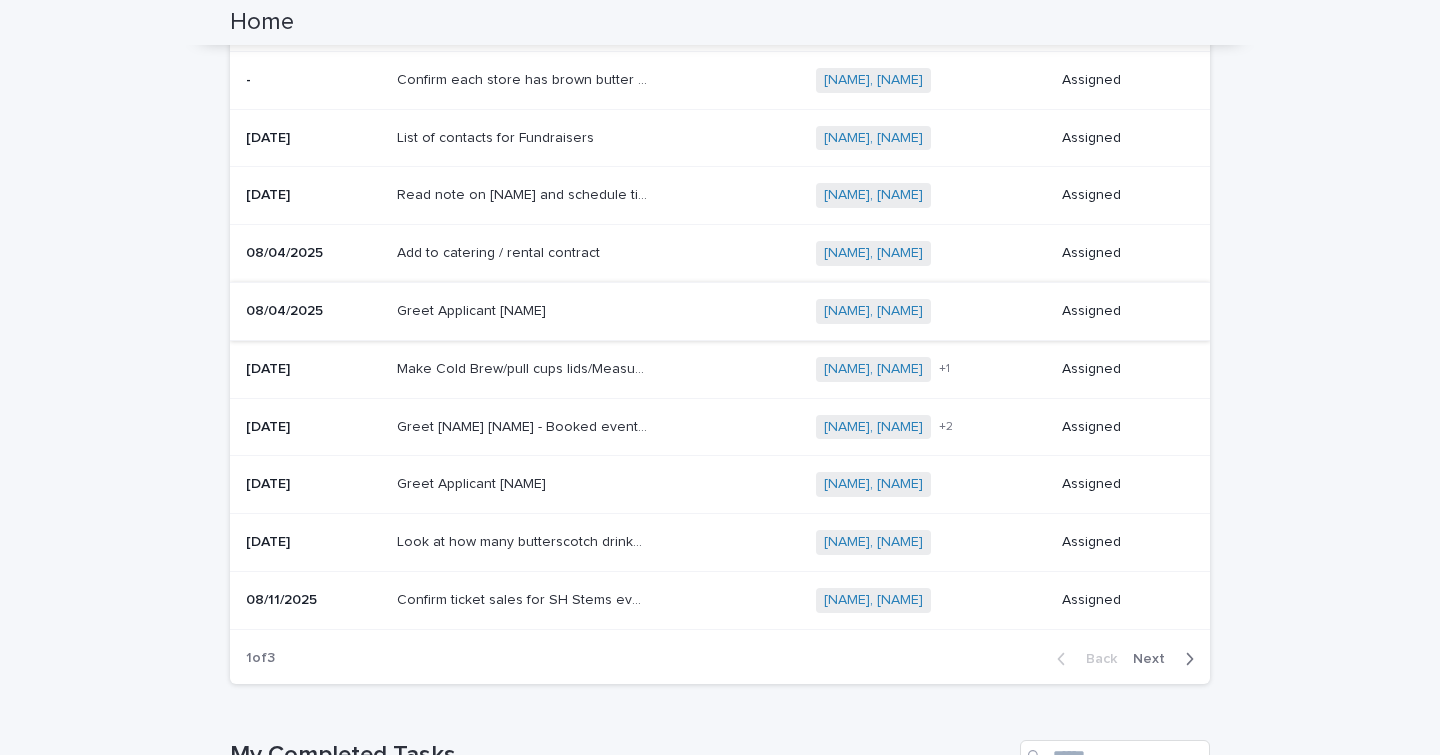 scroll, scrollTop: 1039, scrollLeft: 0, axis: vertical 